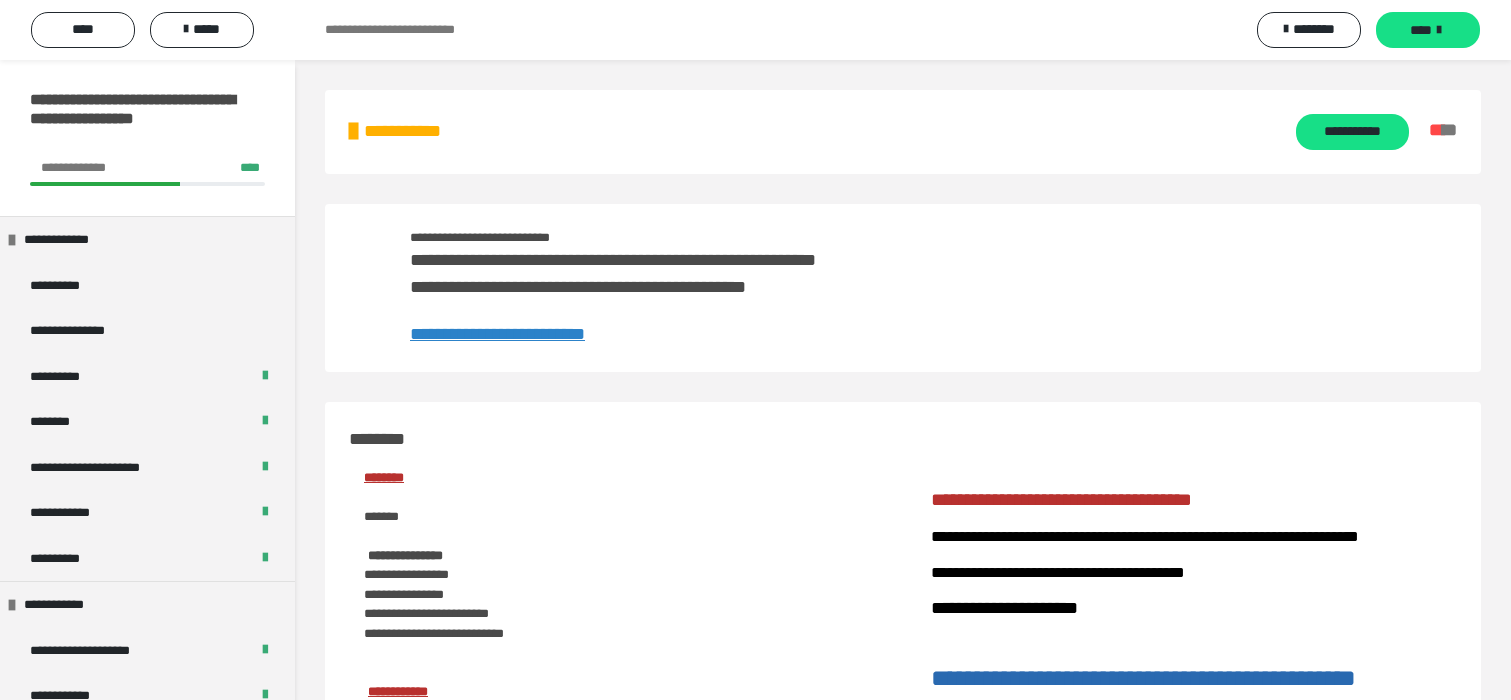 scroll, scrollTop: 1400, scrollLeft: 0, axis: vertical 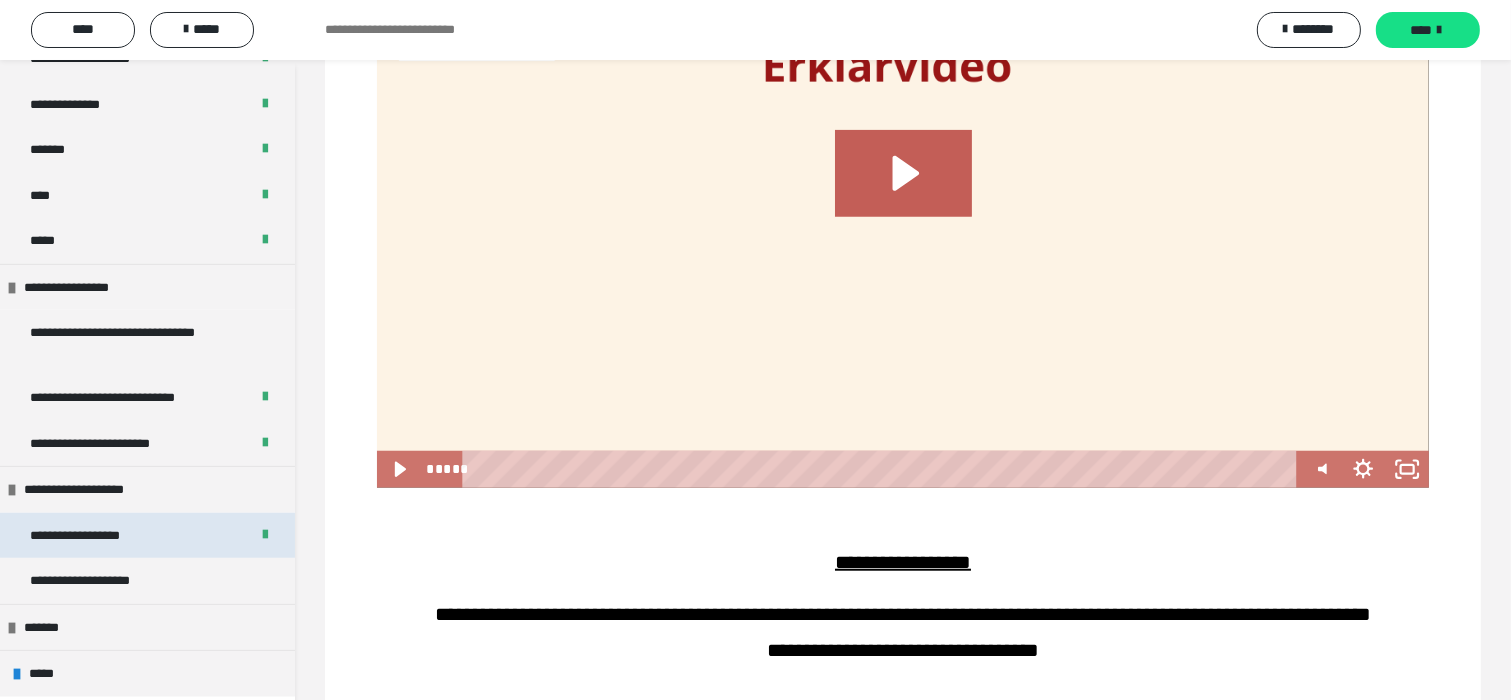 click on "**********" at bounding box center [98, 536] 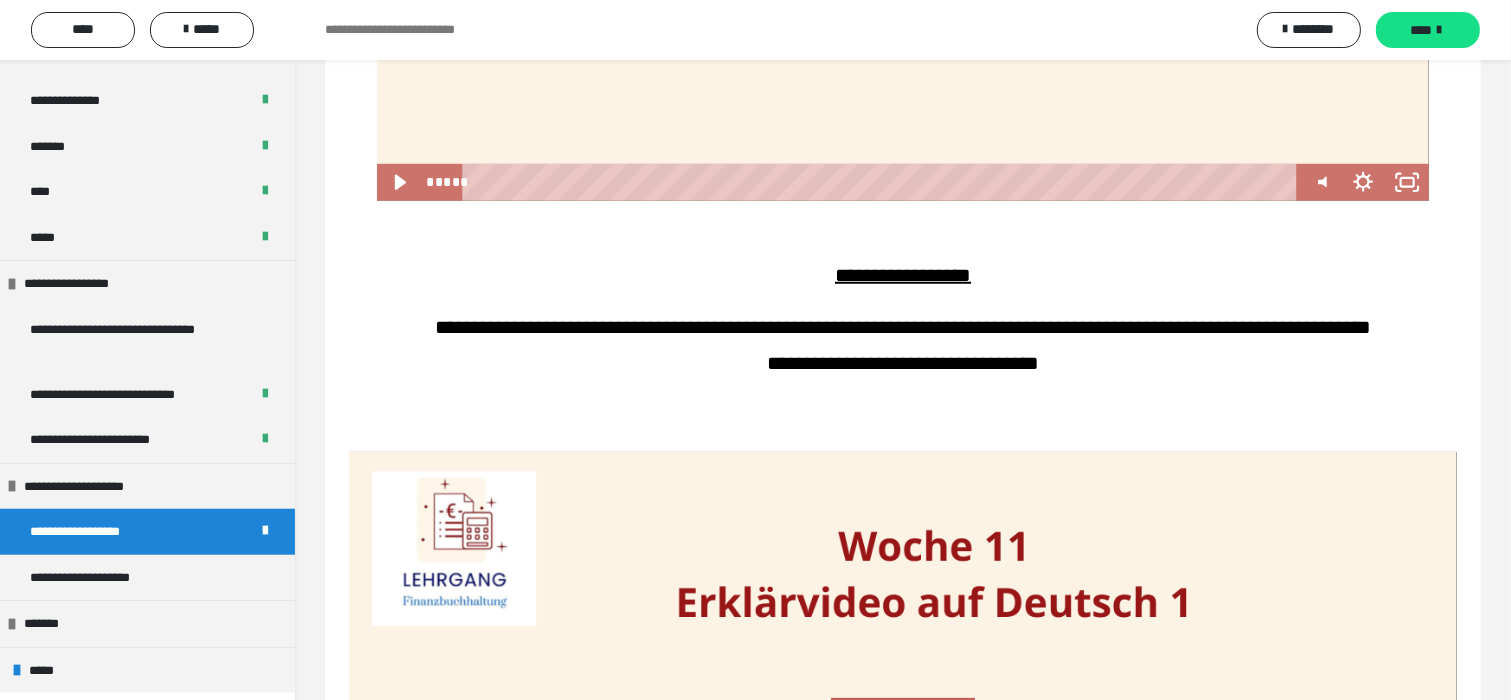 scroll, scrollTop: 1288, scrollLeft: 0, axis: vertical 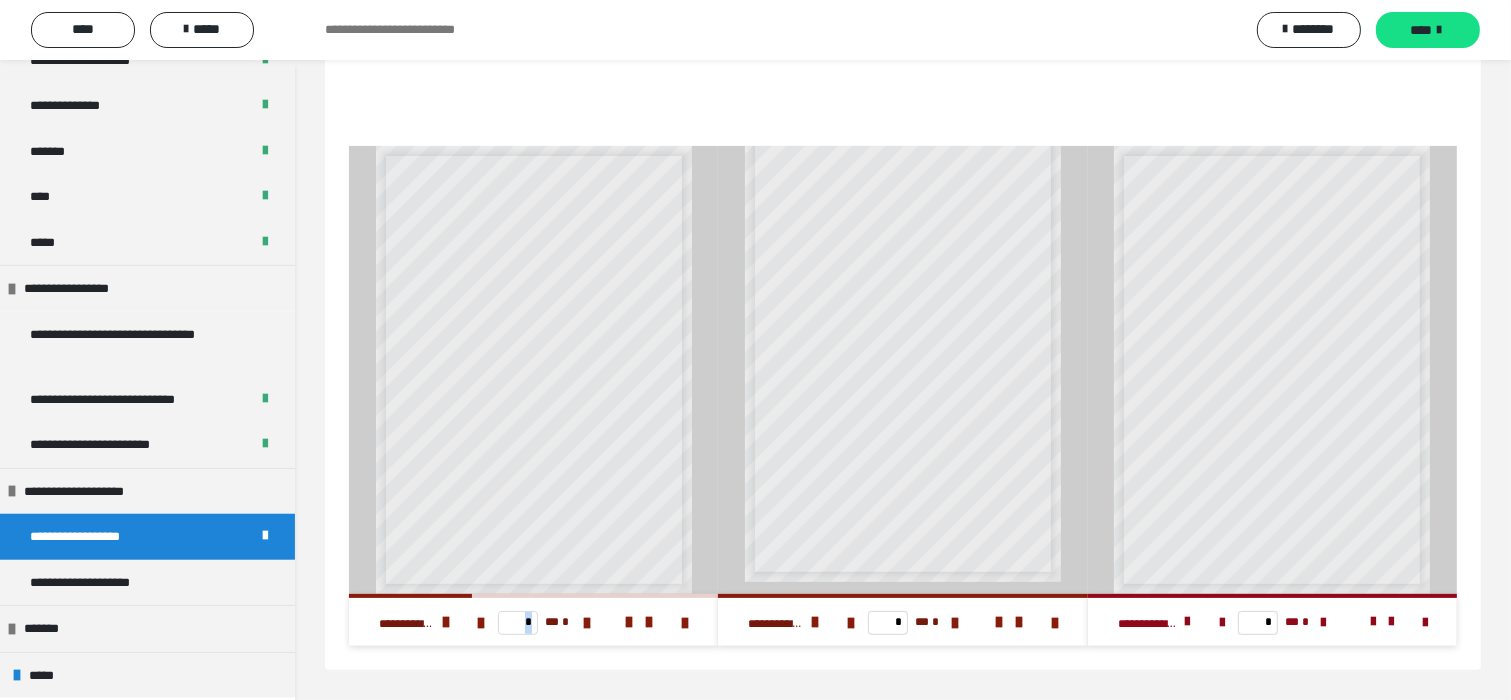 drag, startPoint x: 416, startPoint y: 596, endPoint x: 520, endPoint y: 600, distance: 104.0769 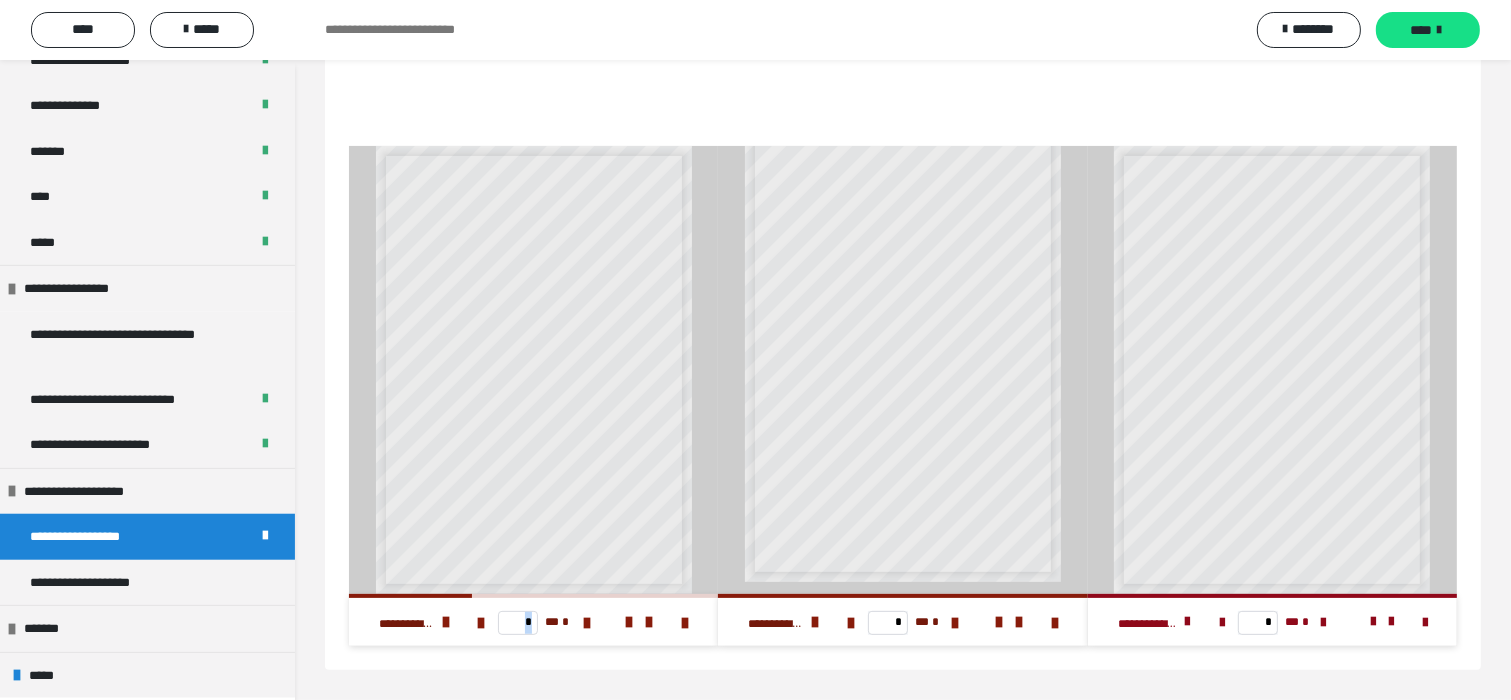 click on "**********" at bounding box center [533, 620] 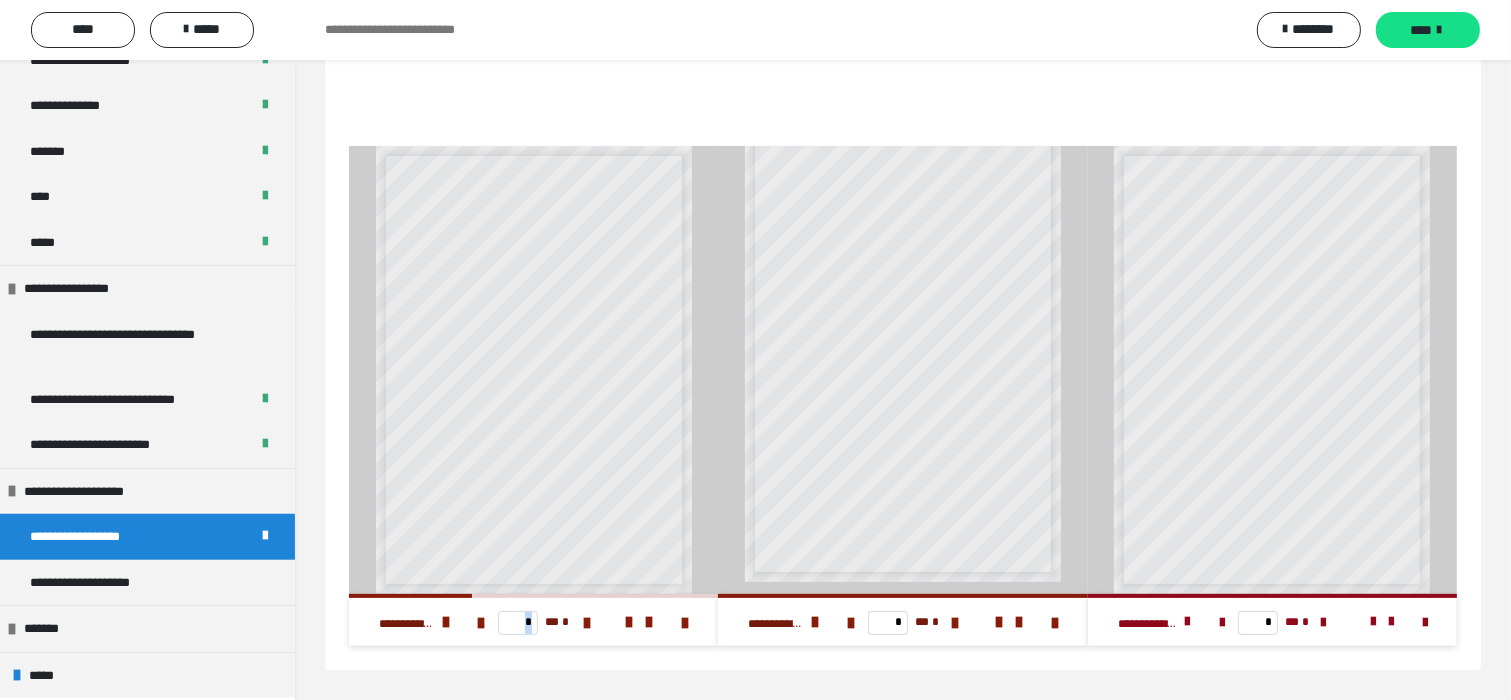 click on "**********" at bounding box center (441, 622) 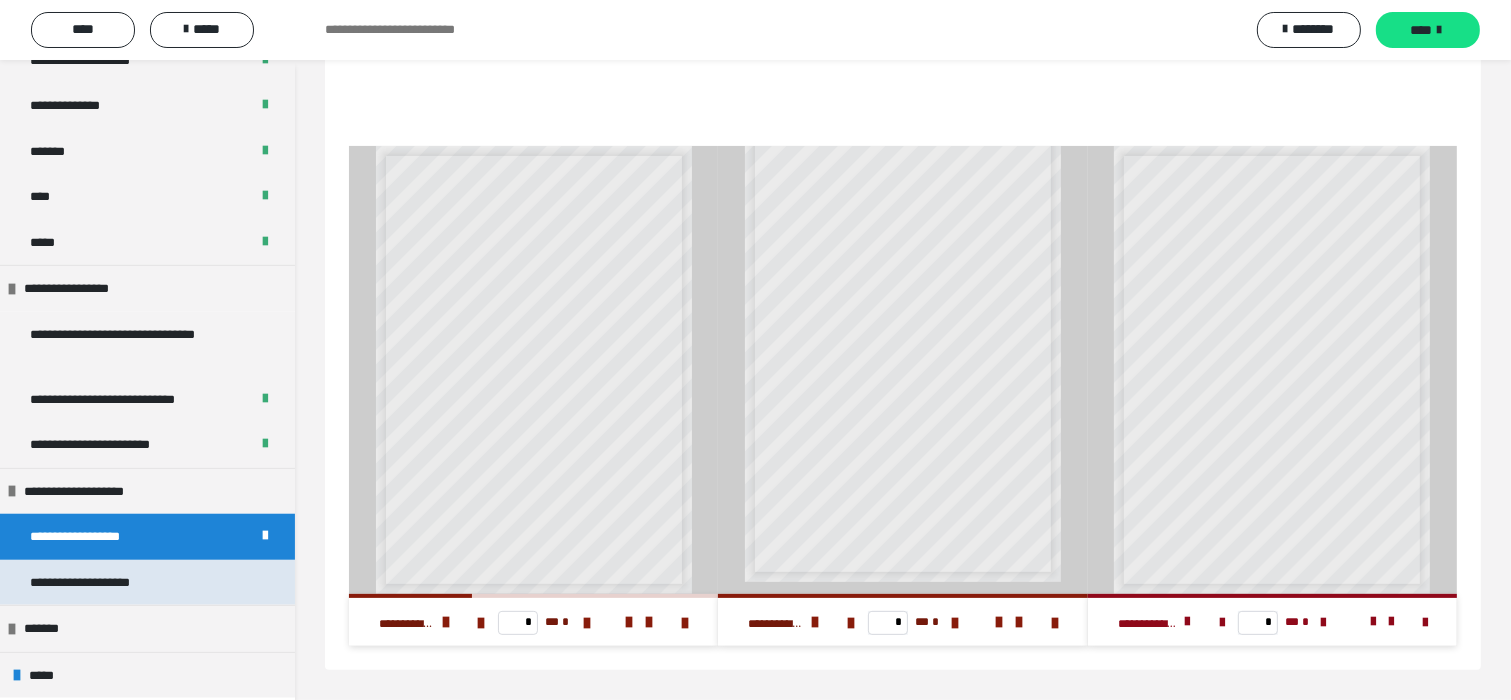 click on "**********" at bounding box center (102, 583) 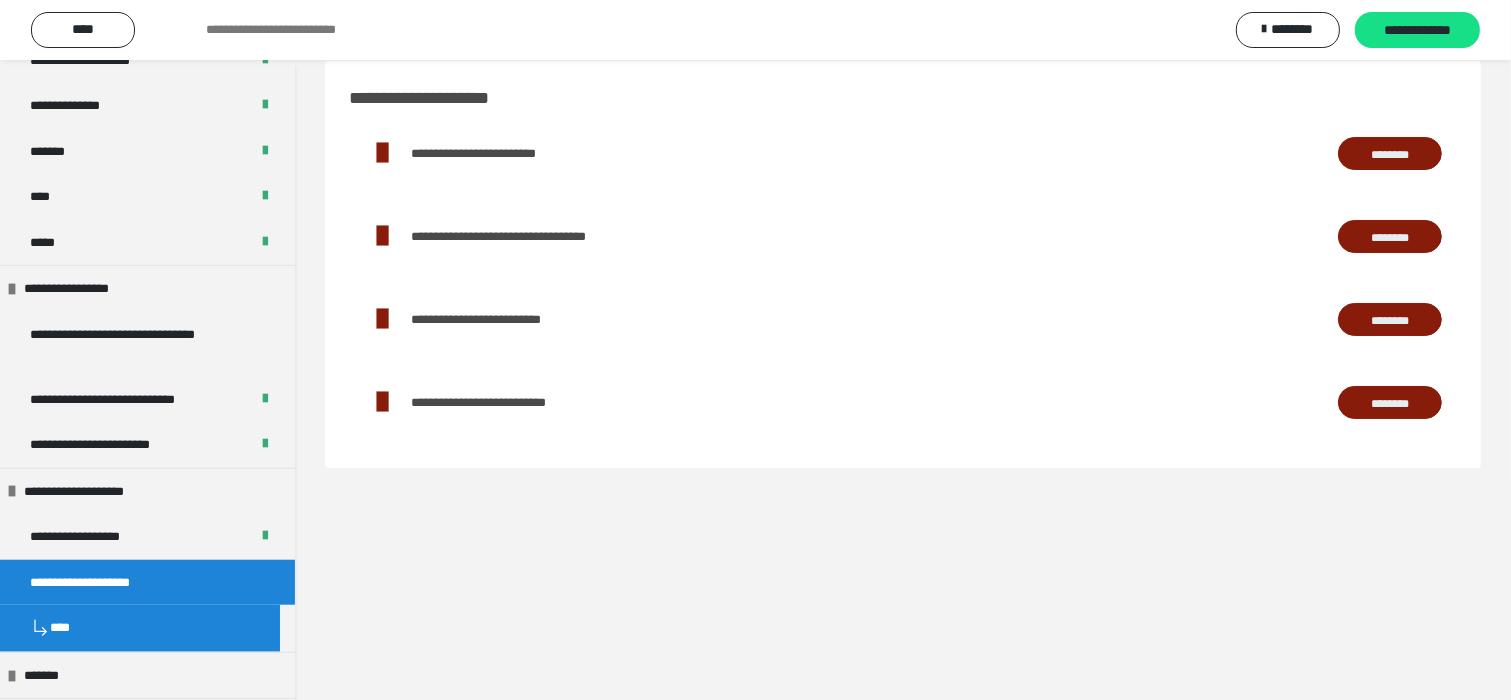 scroll, scrollTop: 0, scrollLeft: 0, axis: both 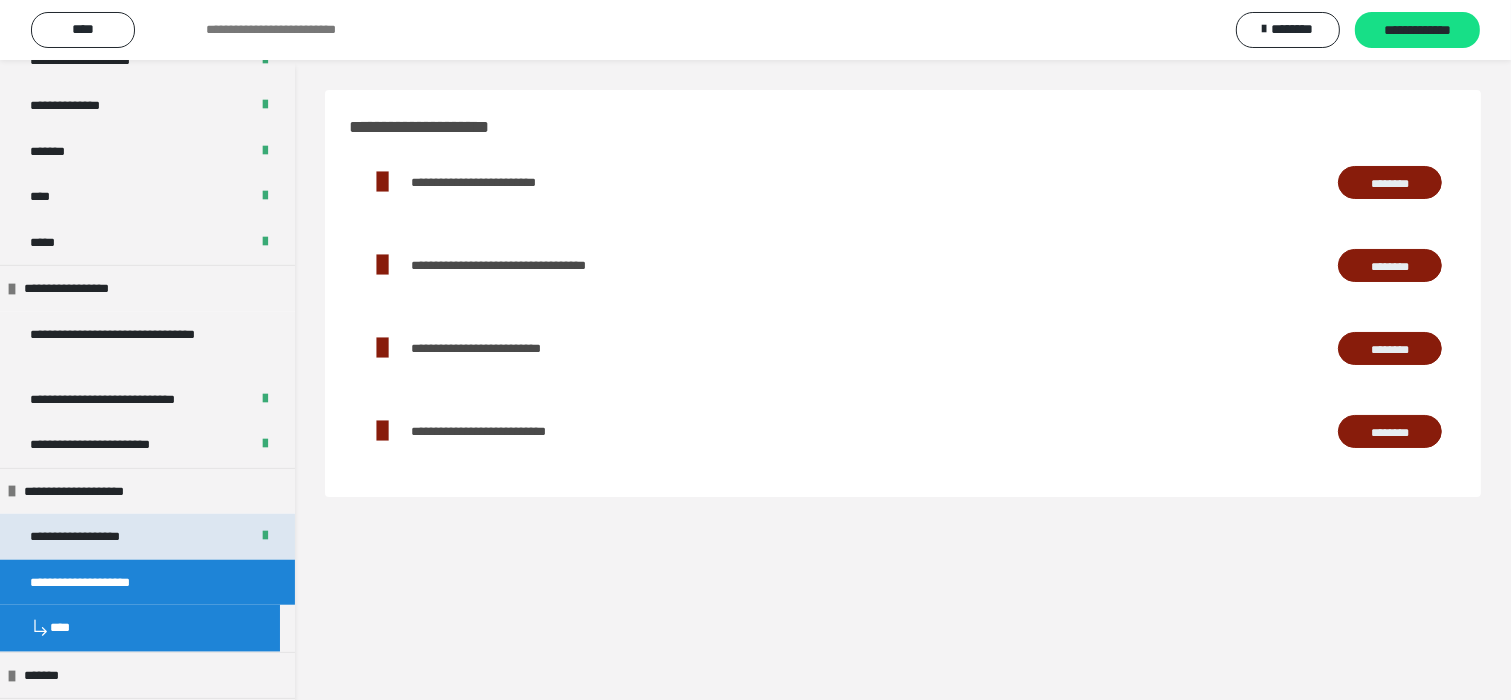 click on "**********" at bounding box center (98, 537) 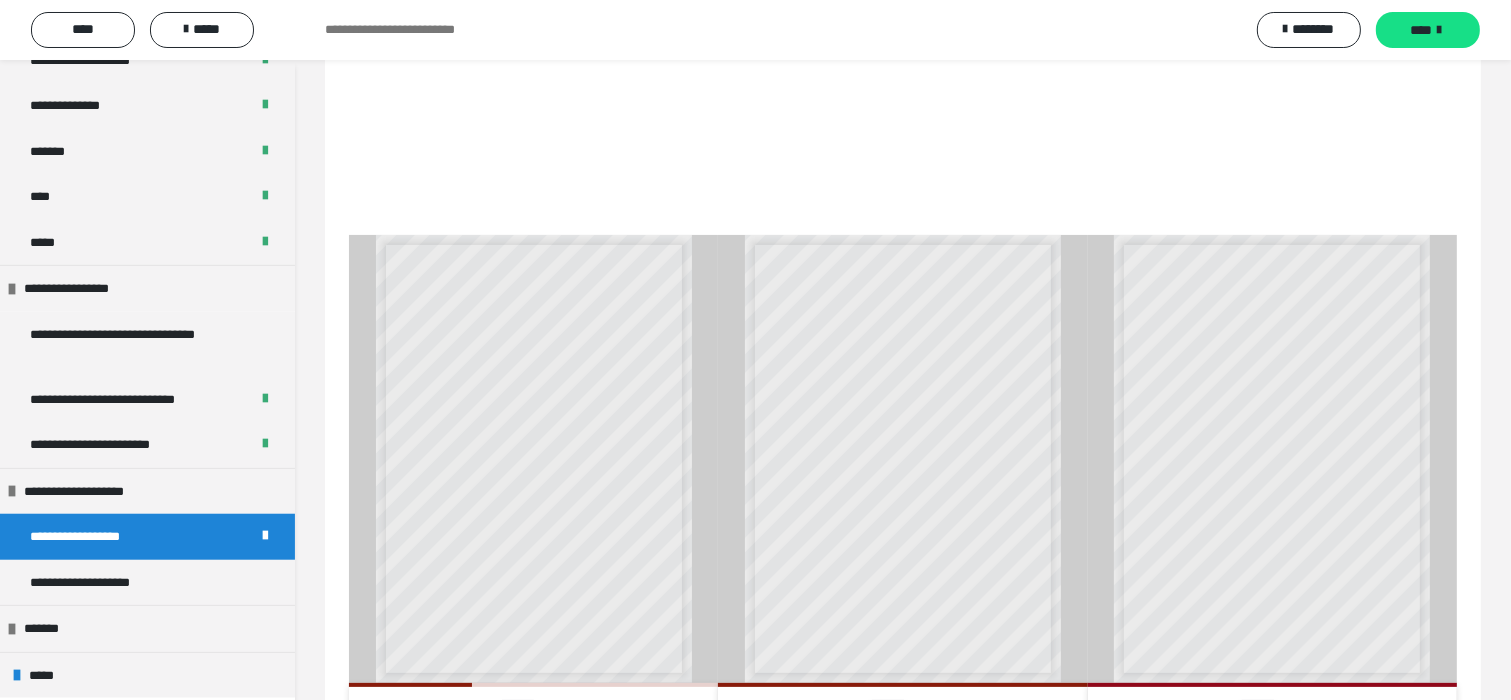 scroll, scrollTop: 475, scrollLeft: 0, axis: vertical 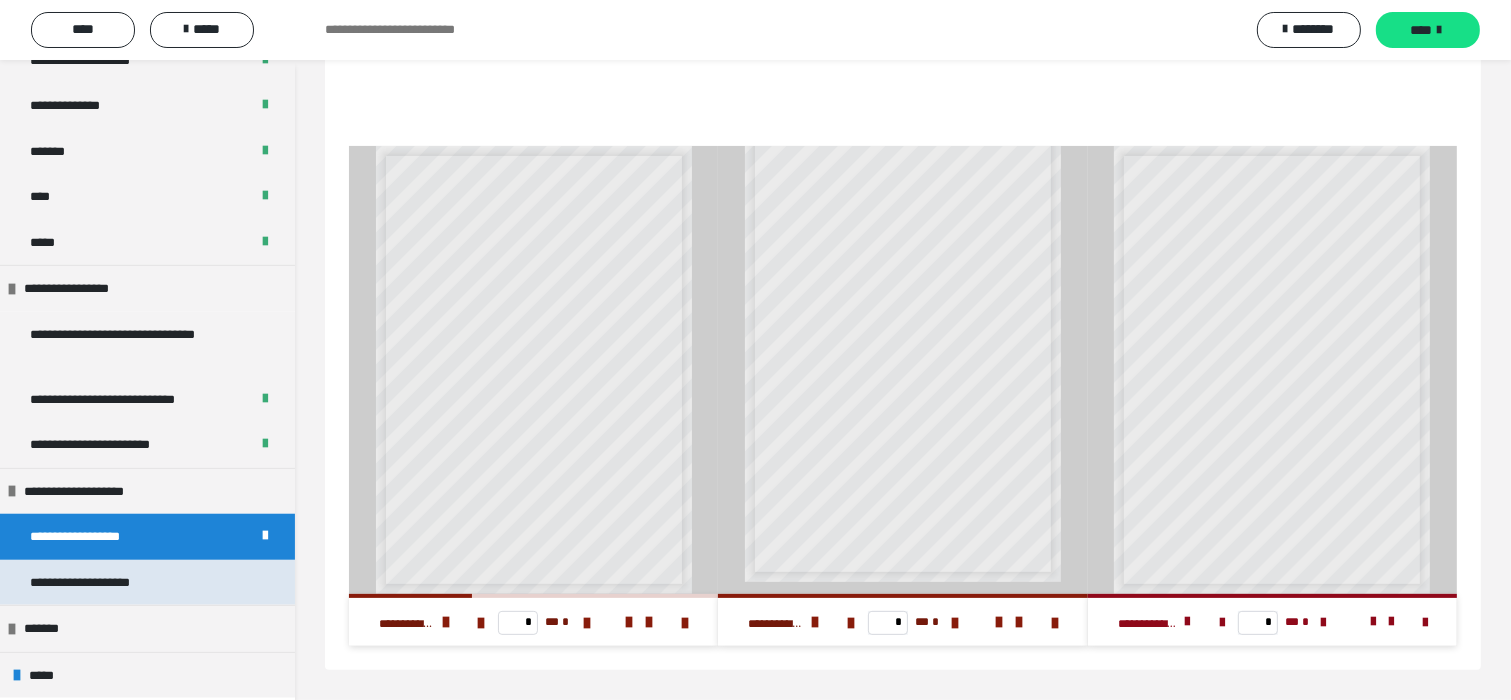 click on "**********" at bounding box center (102, 583) 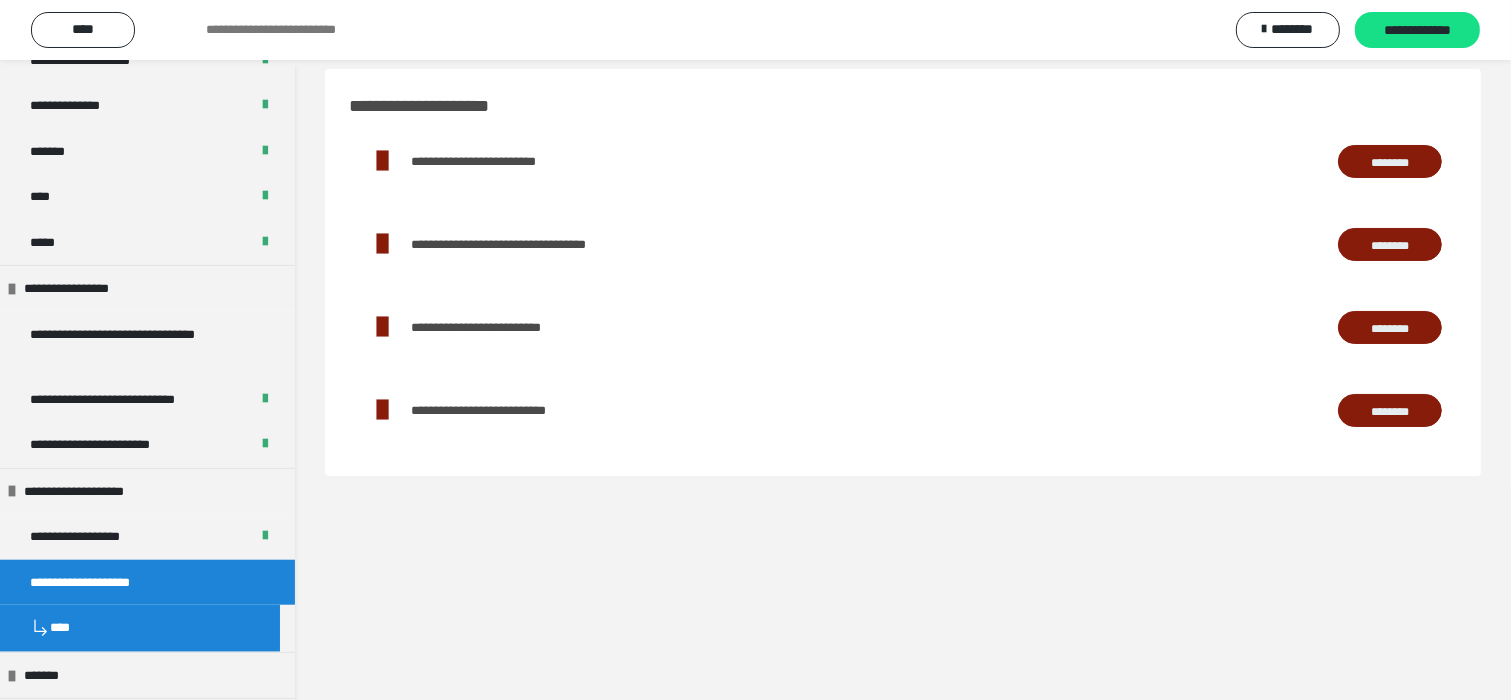 scroll, scrollTop: 0, scrollLeft: 0, axis: both 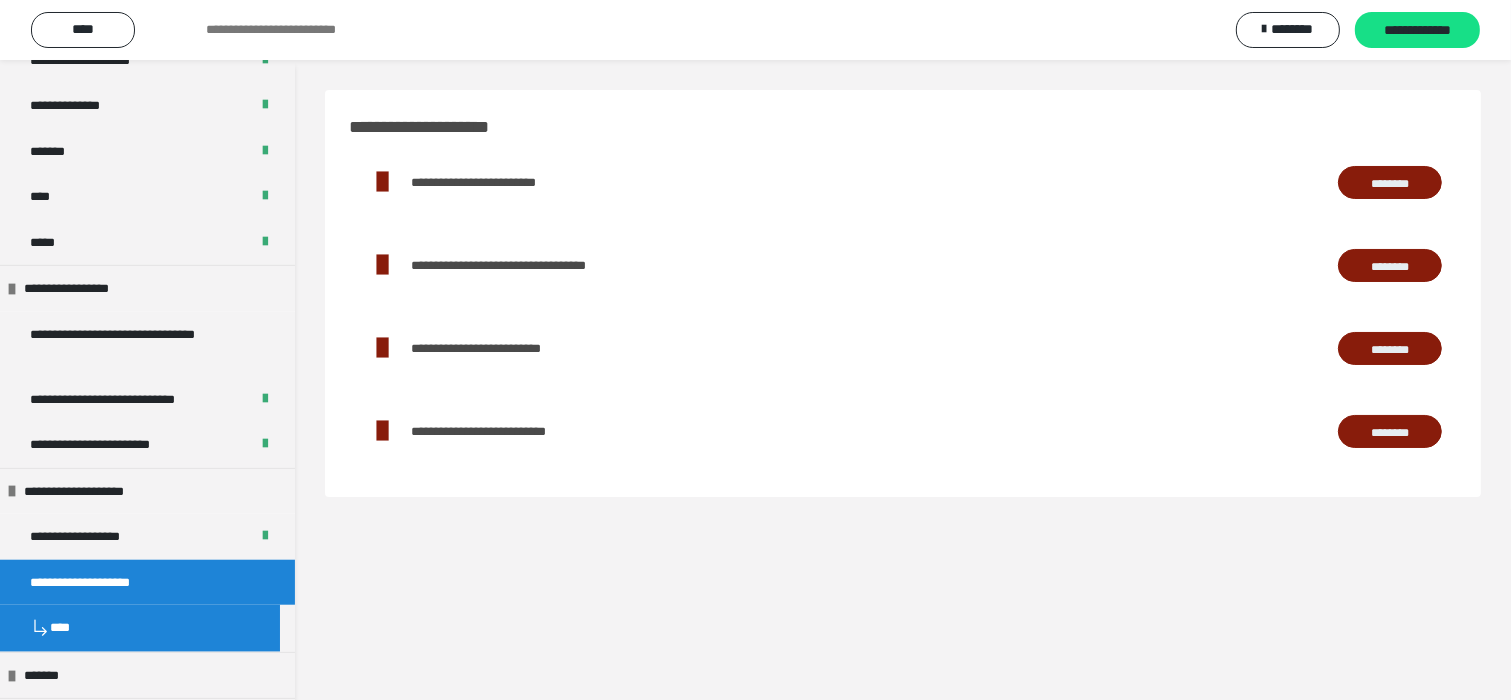 click on "********" at bounding box center [1390, 183] 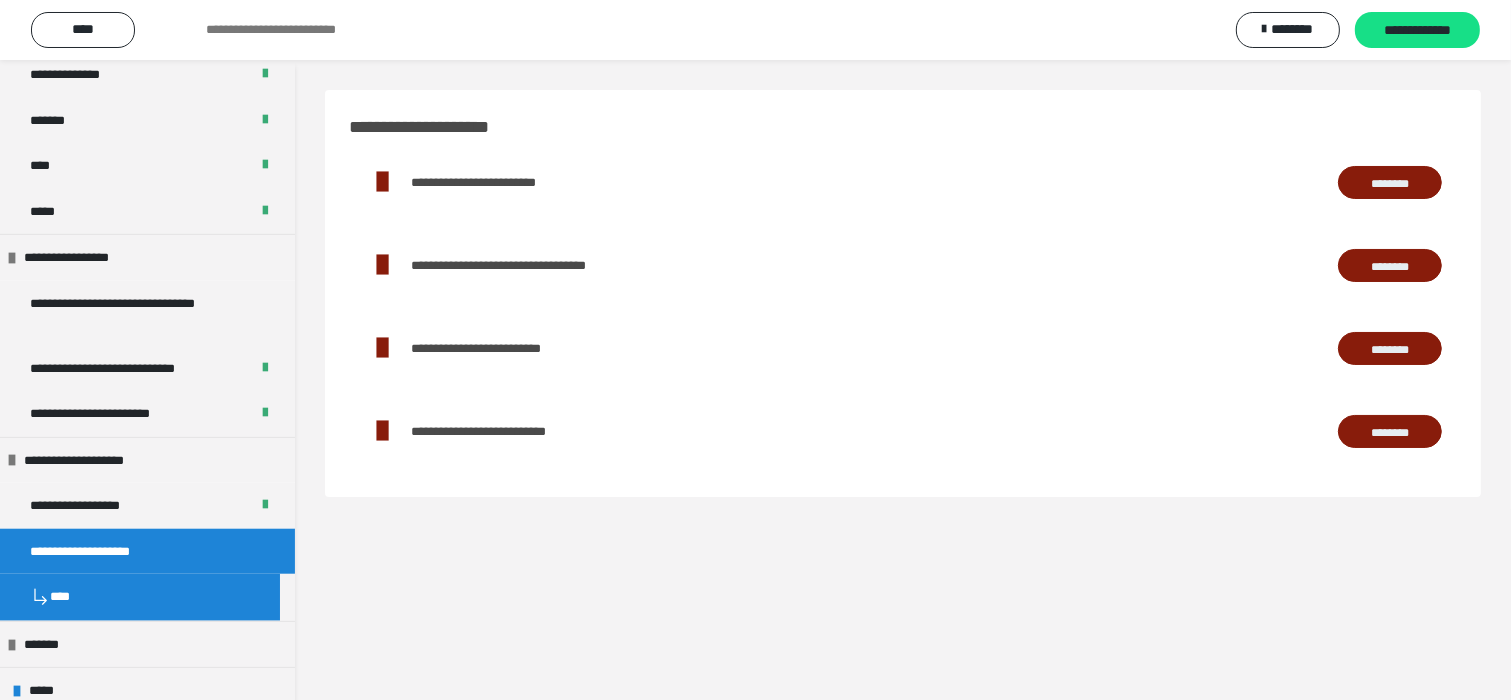 scroll, scrollTop: 1824, scrollLeft: 0, axis: vertical 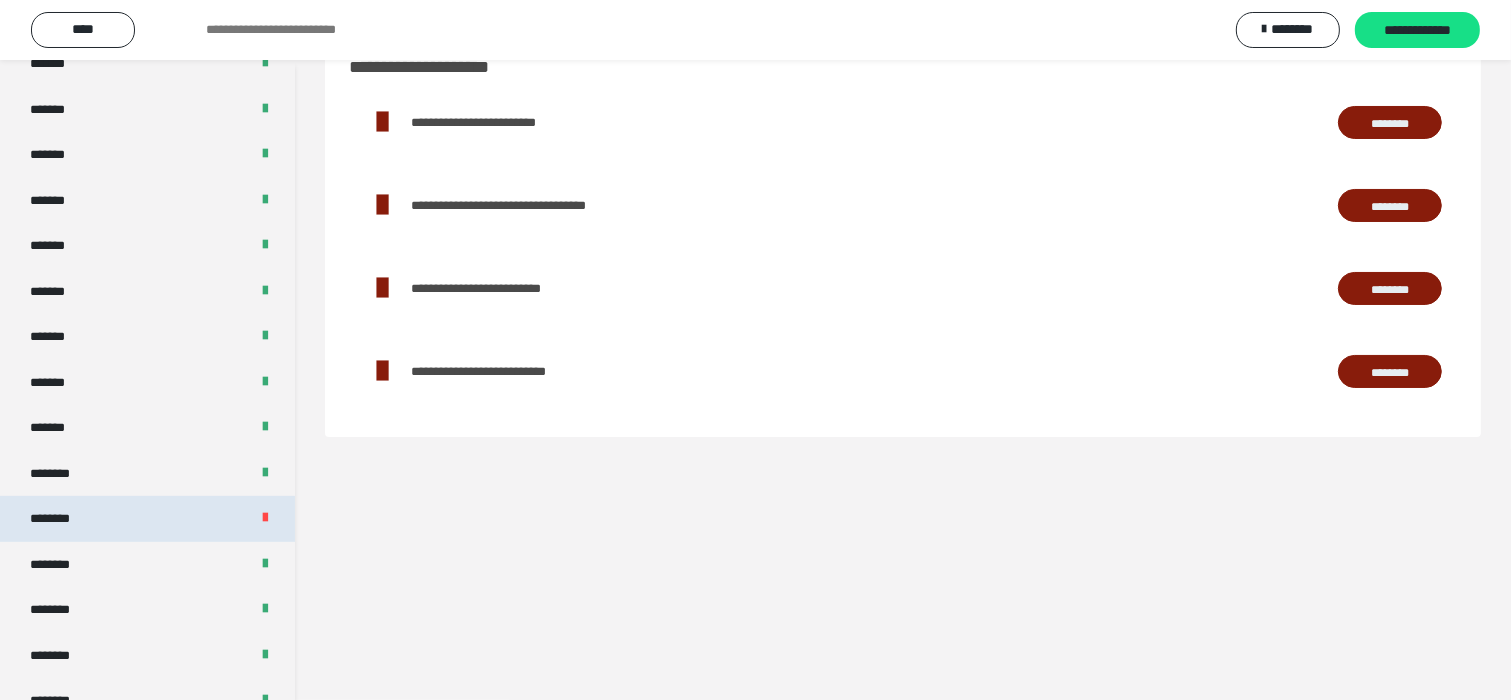 click on "********" at bounding box center [147, 519] 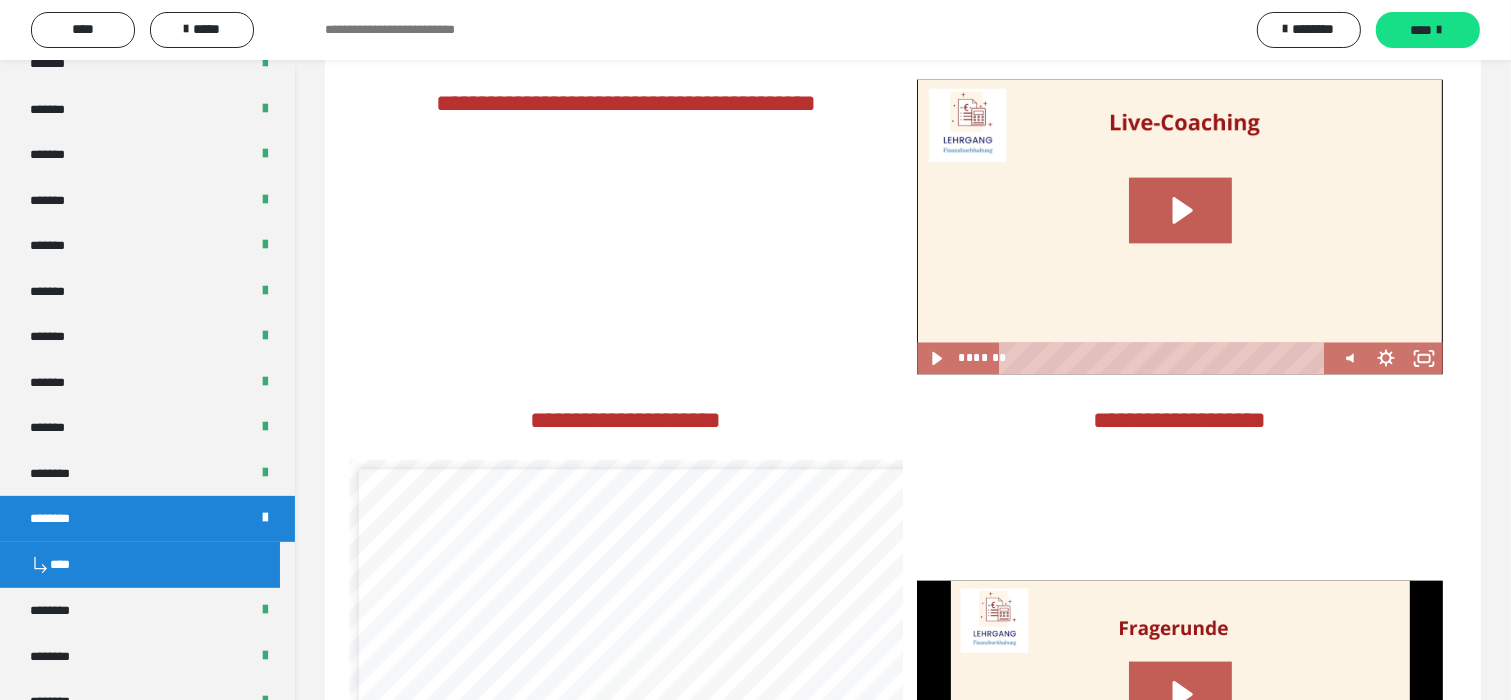 scroll, scrollTop: 4060, scrollLeft: 0, axis: vertical 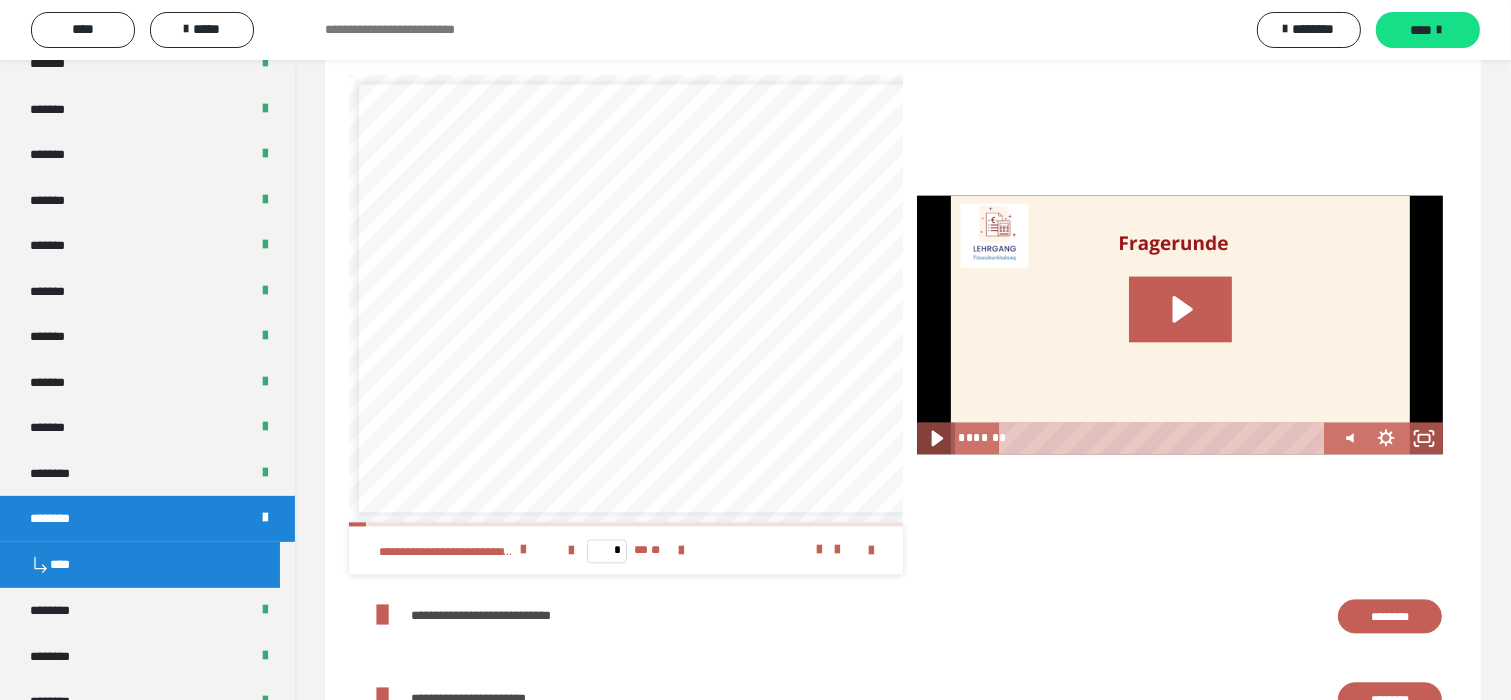 click 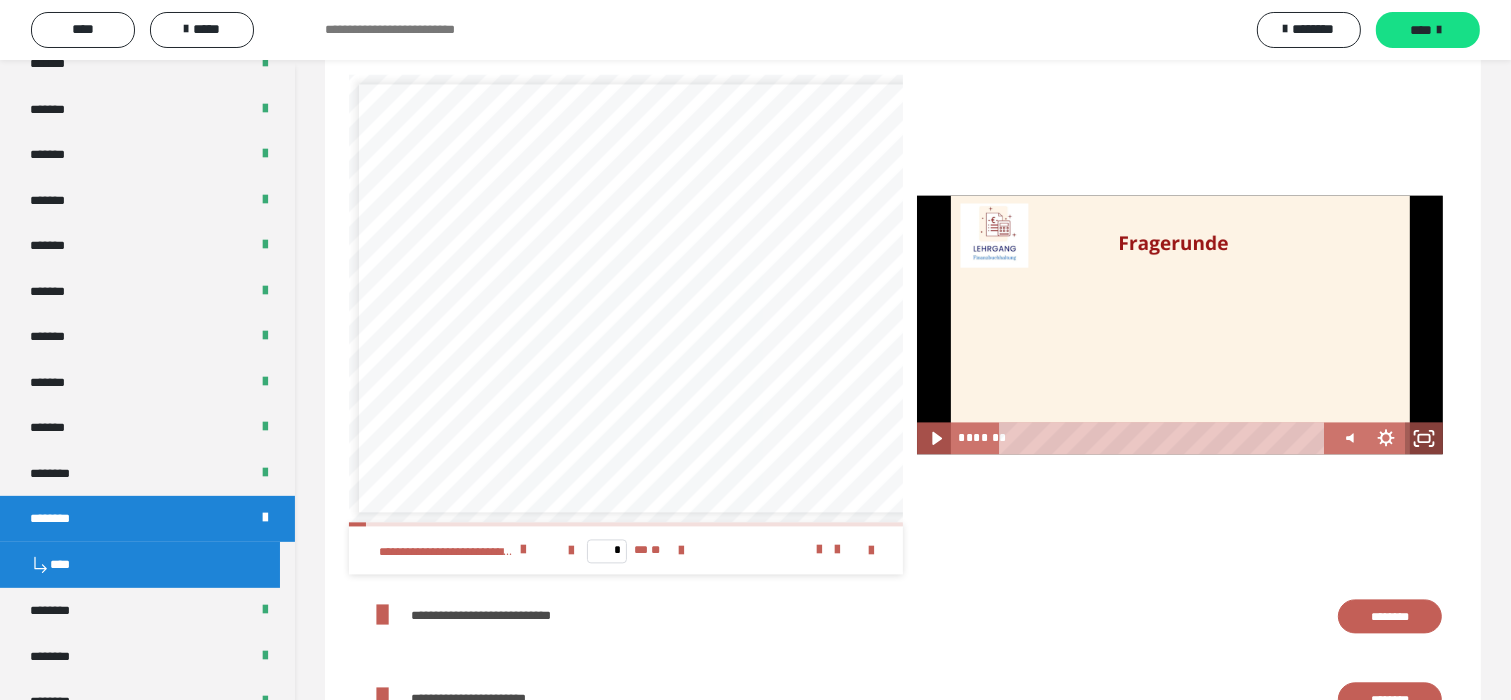 click 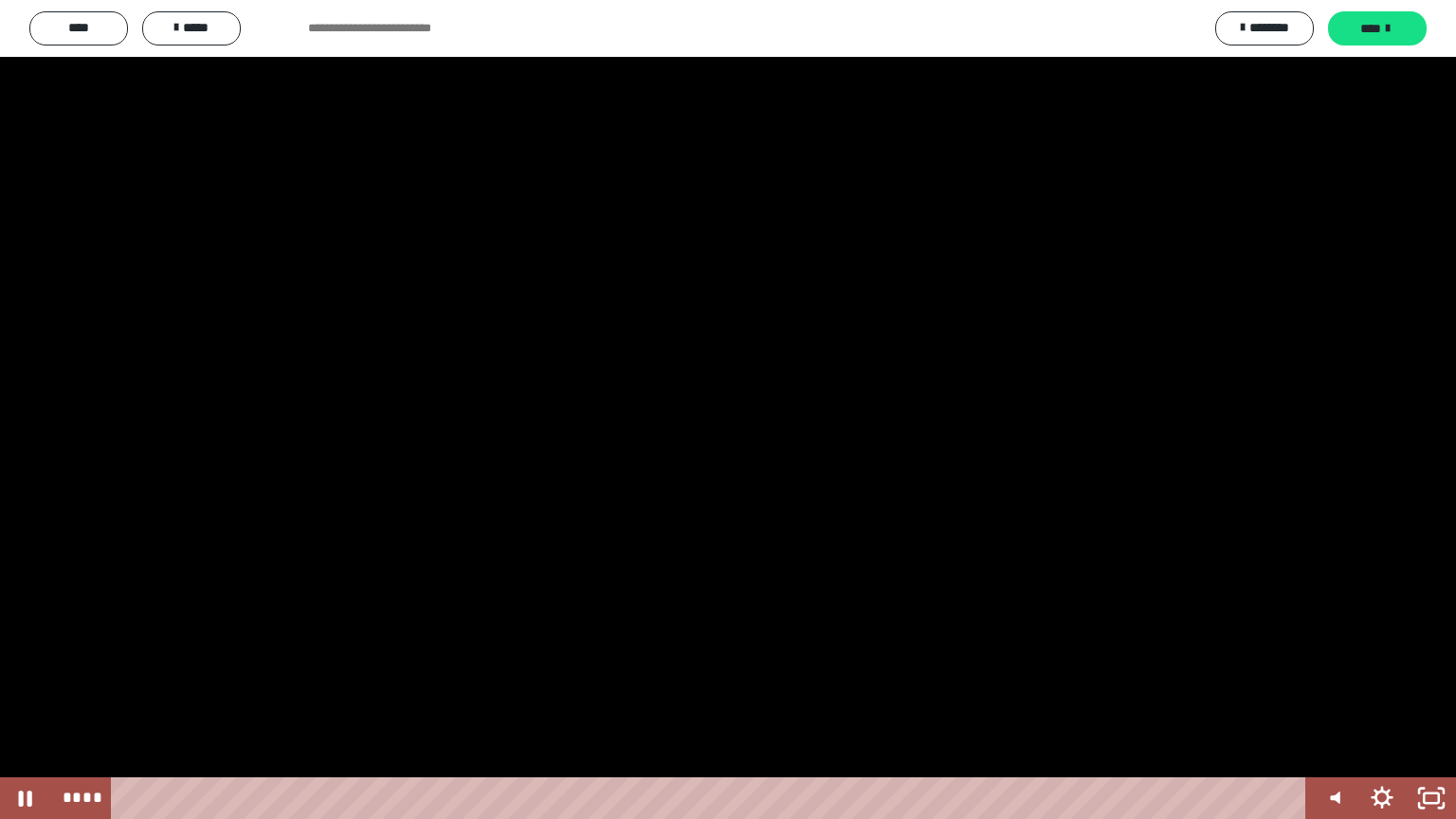 click at bounding box center [728, 410] 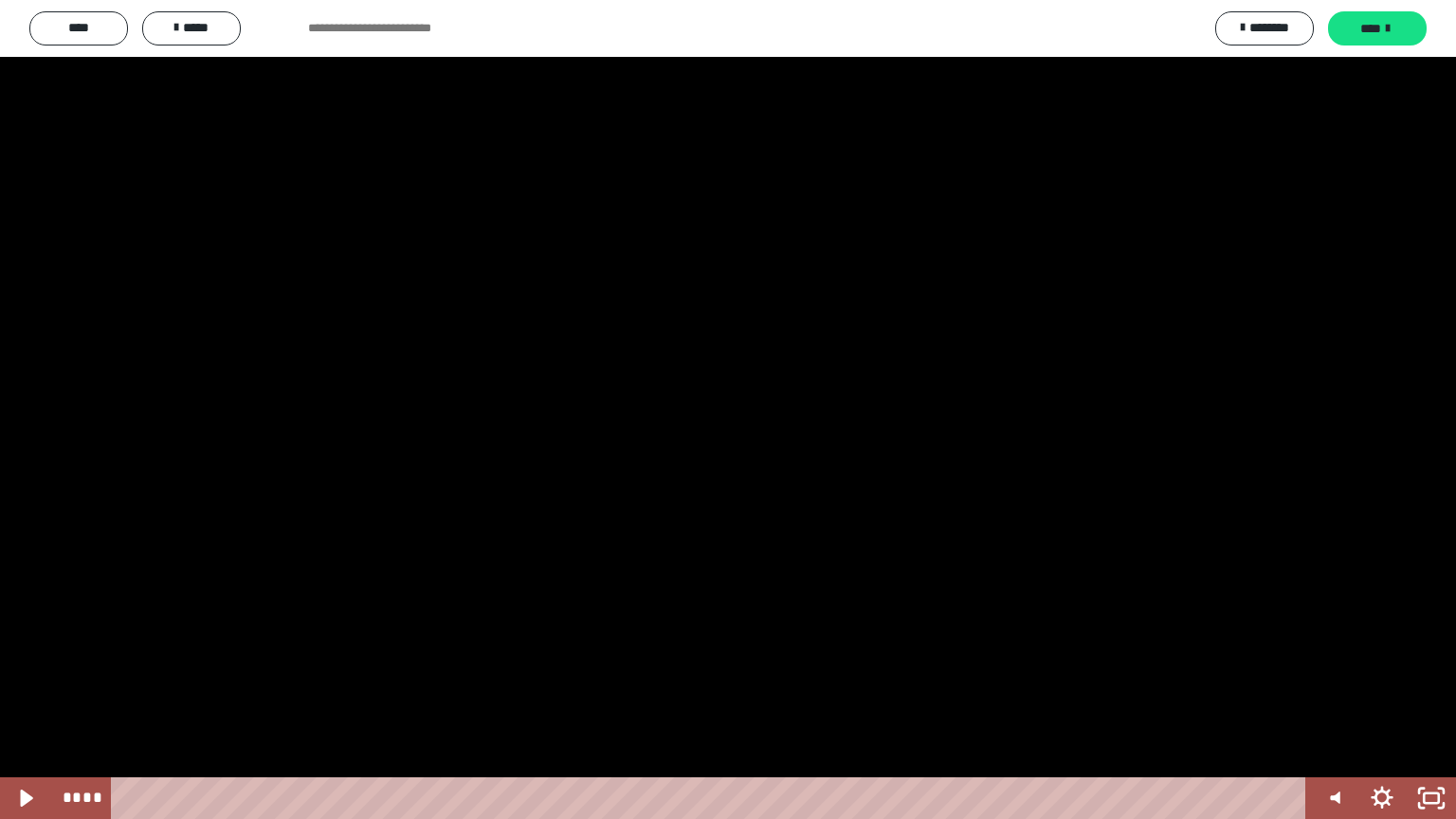 click at bounding box center (728, 410) 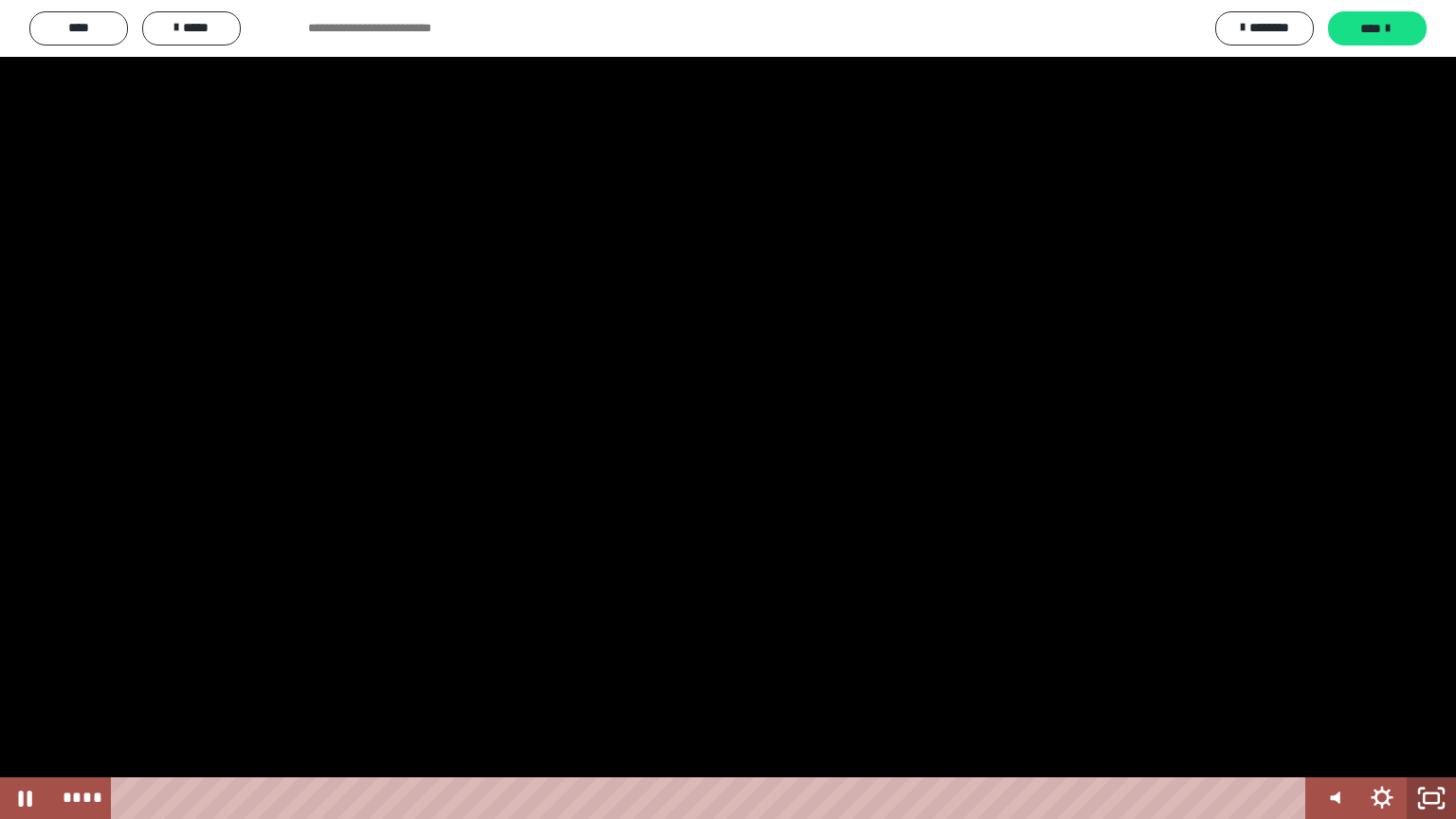 click 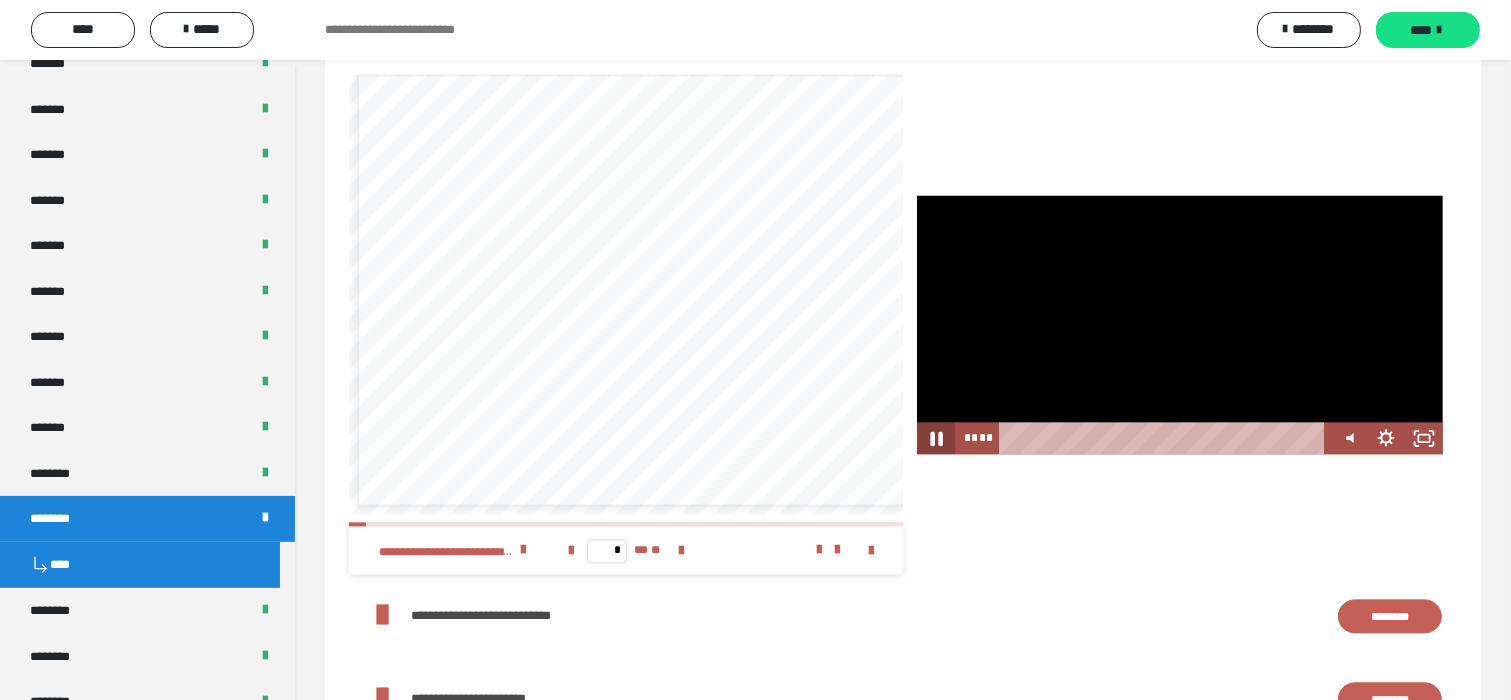 click 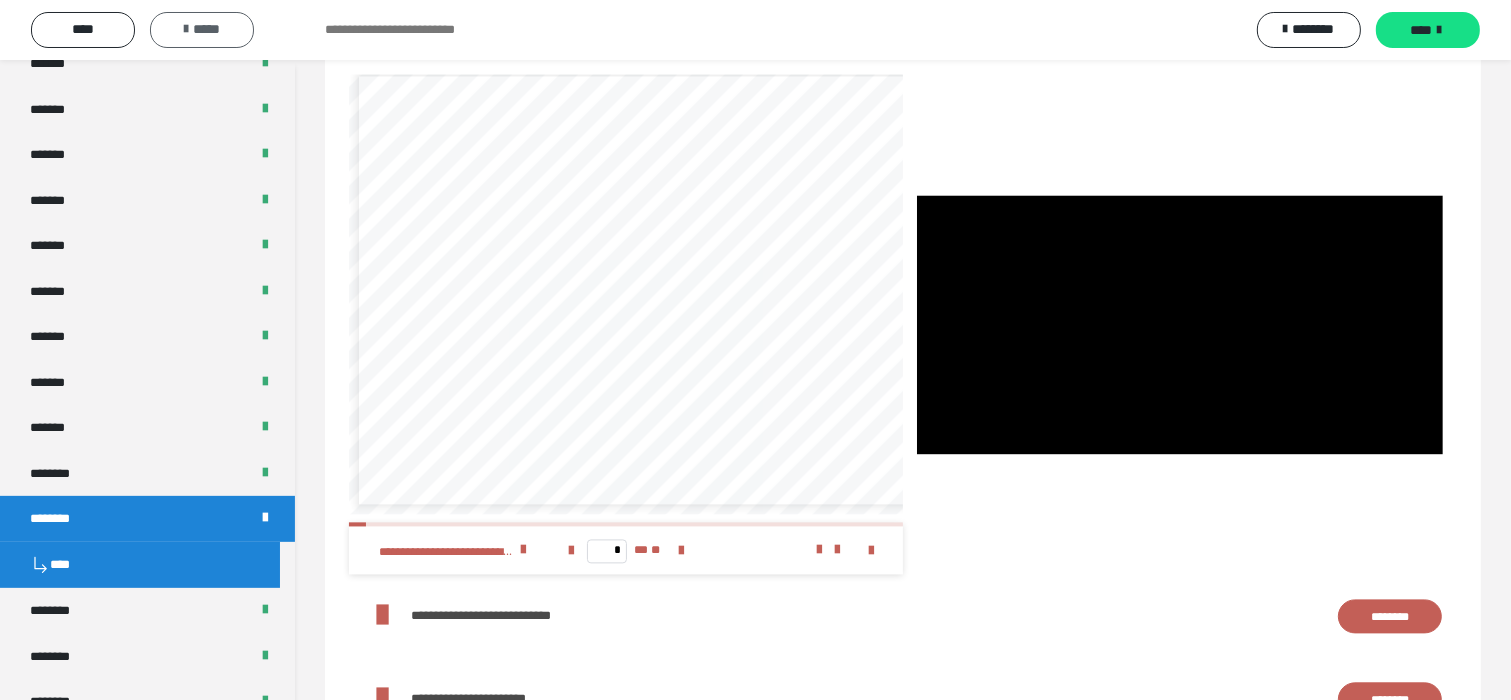 click on "*****" at bounding box center [202, 29] 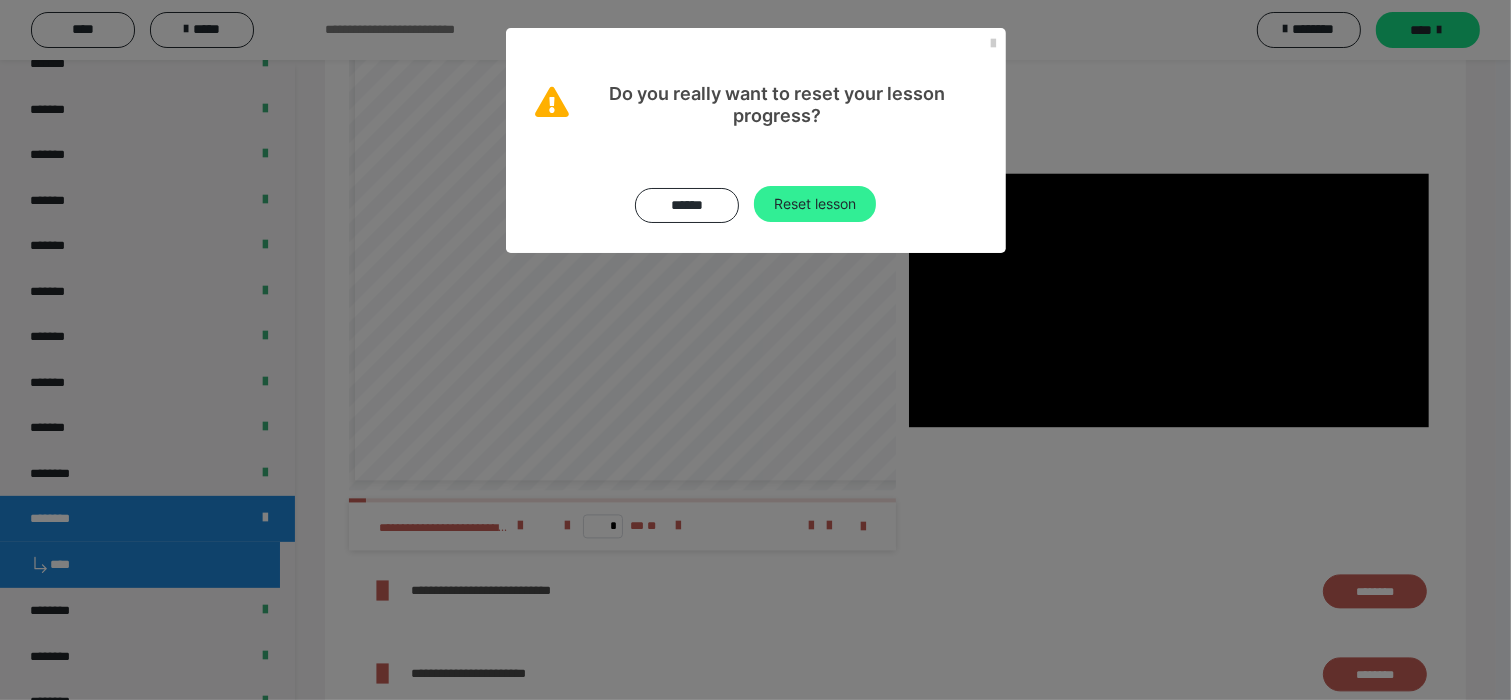 click on "Reset lesson" at bounding box center (815, 204) 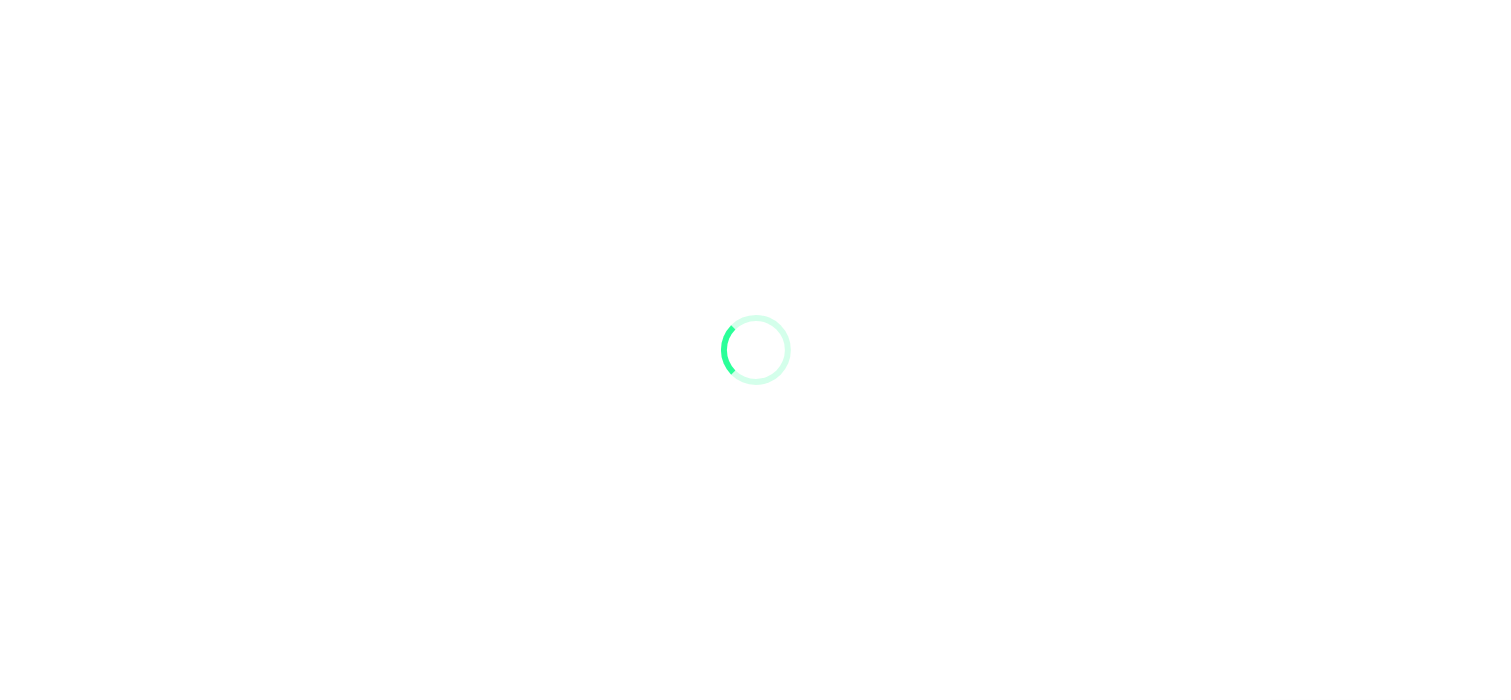 scroll, scrollTop: 0, scrollLeft: 0, axis: both 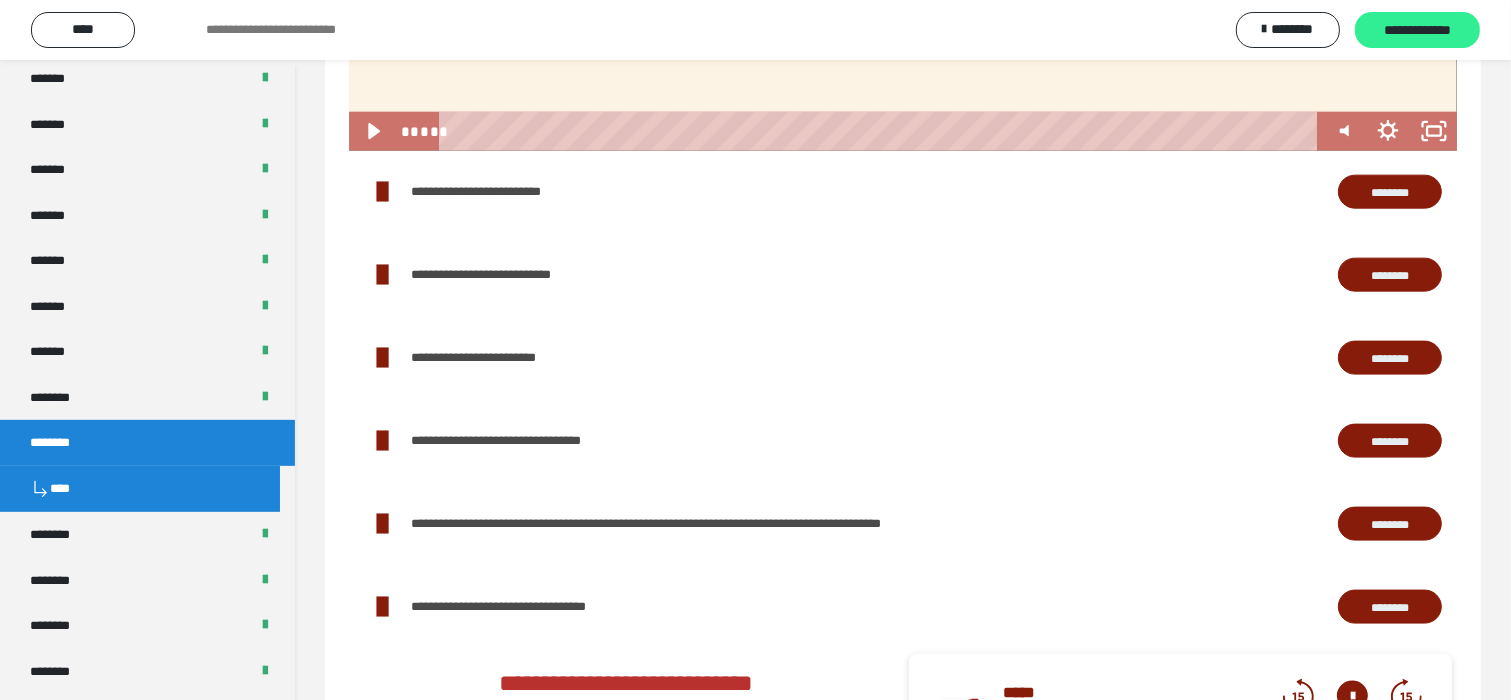 click on "**********" at bounding box center (1417, 31) 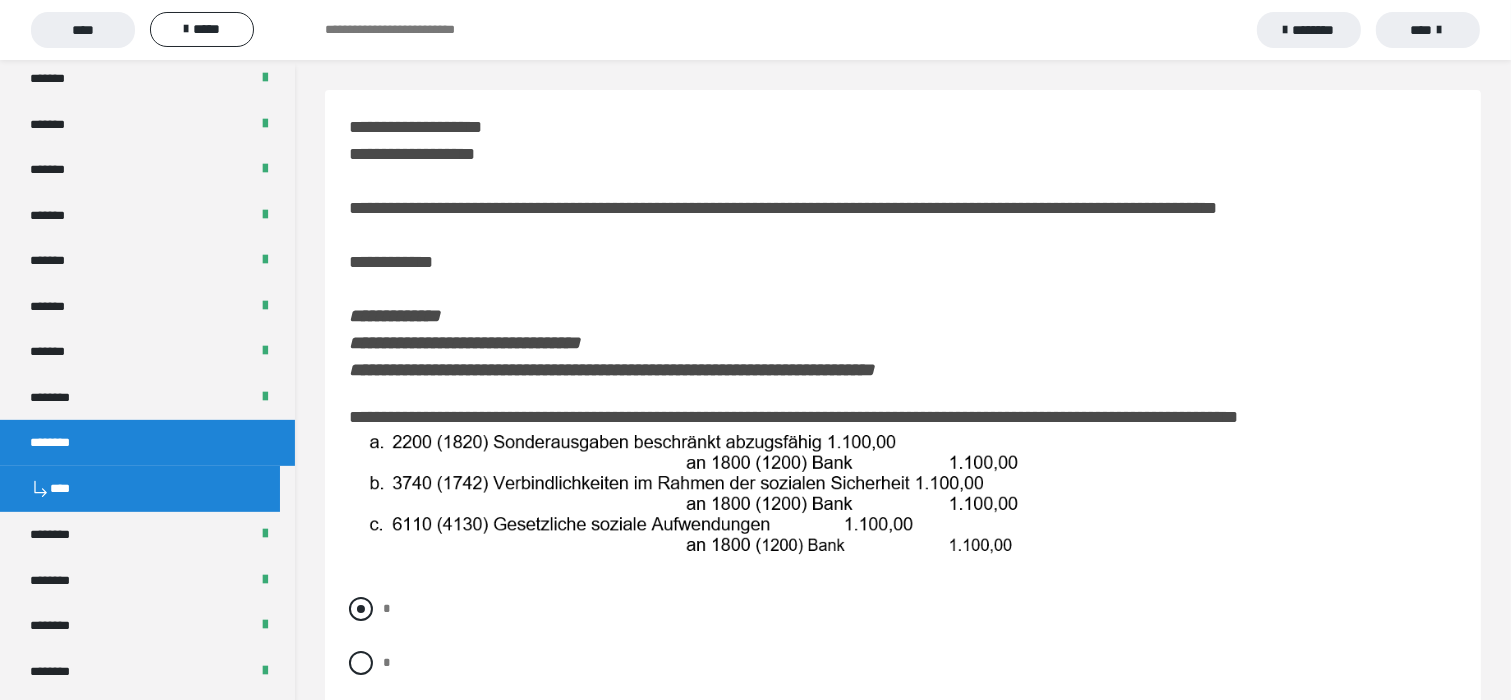 click at bounding box center [361, 609] 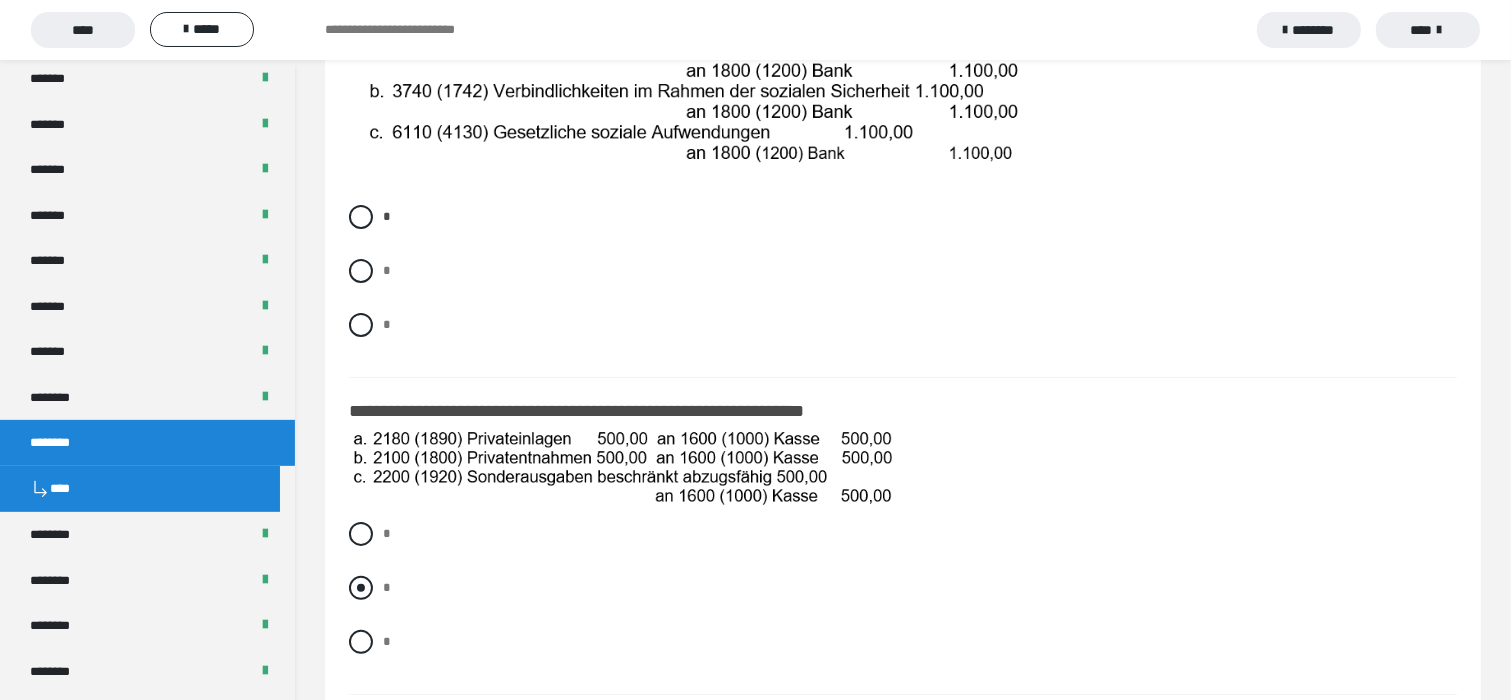 scroll, scrollTop: 400, scrollLeft: 0, axis: vertical 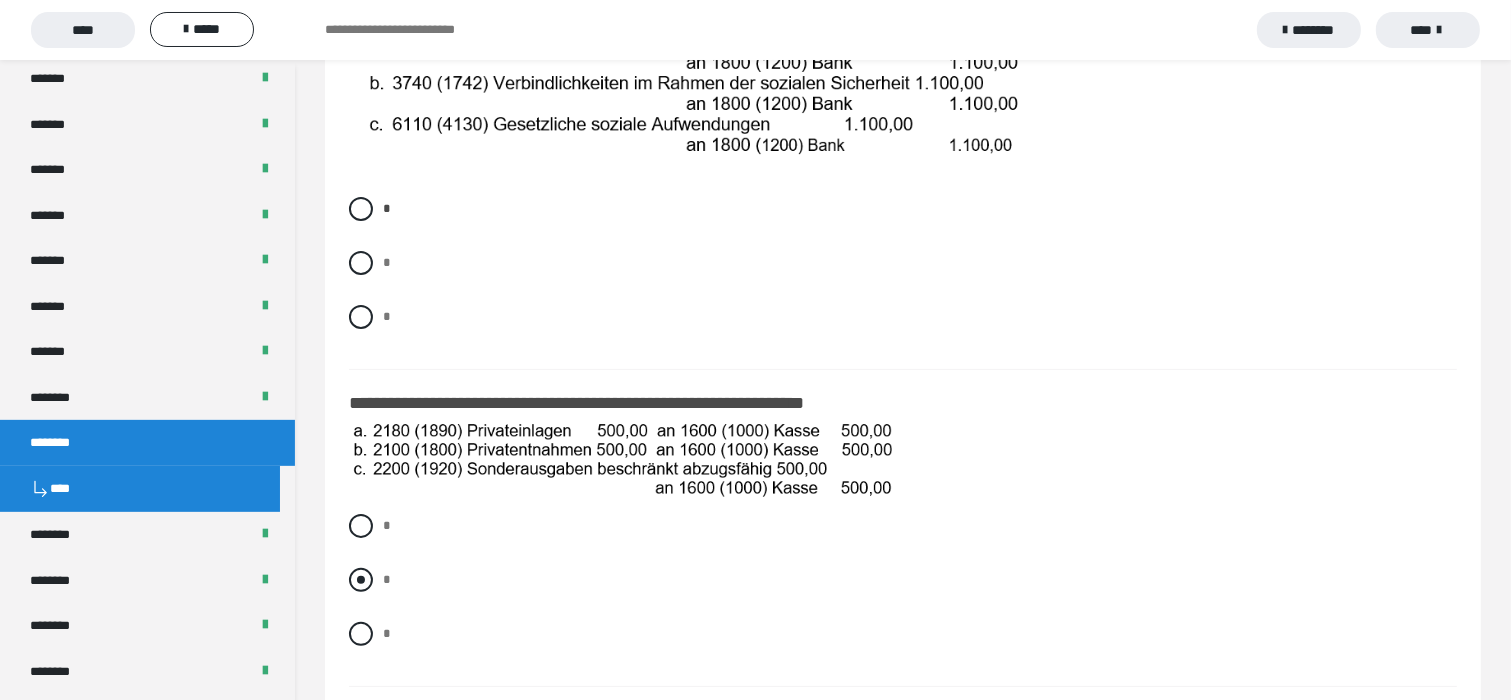 click at bounding box center [361, 580] 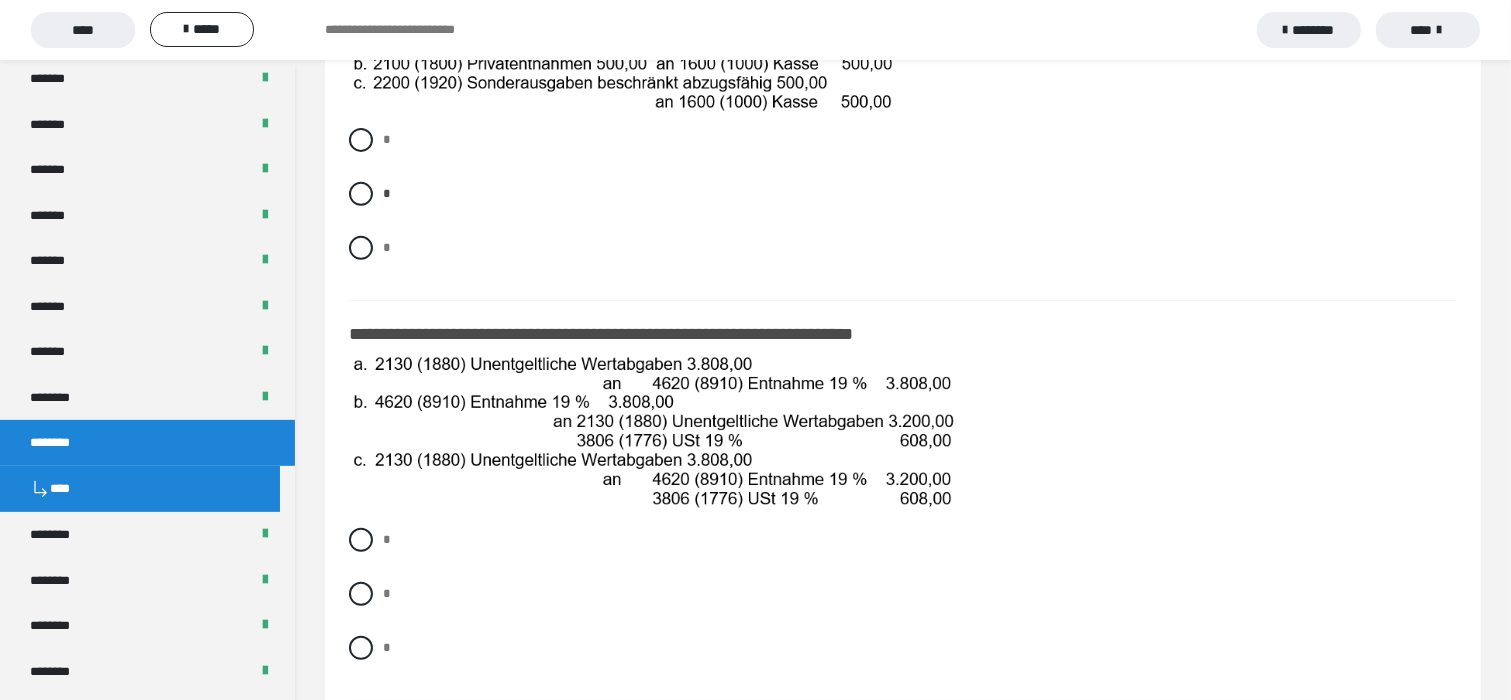 scroll, scrollTop: 800, scrollLeft: 0, axis: vertical 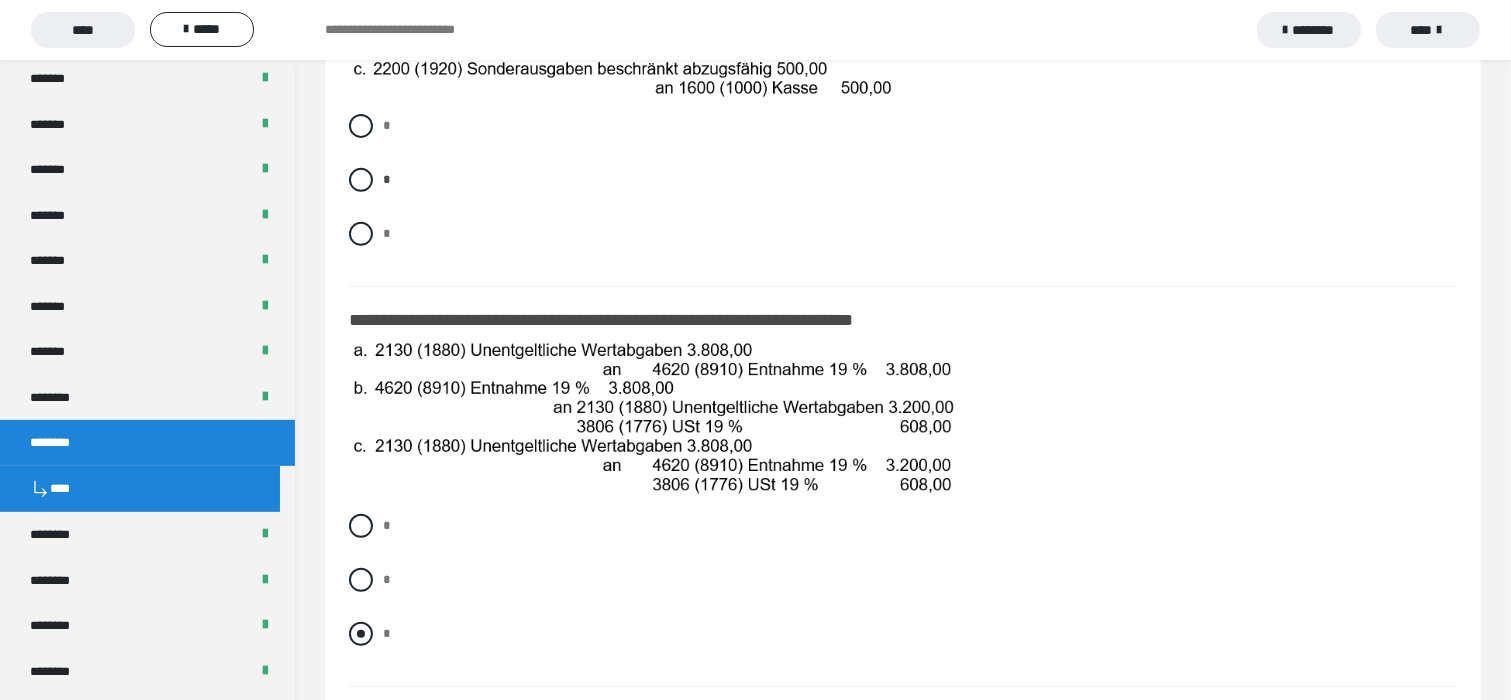 click at bounding box center (361, 634) 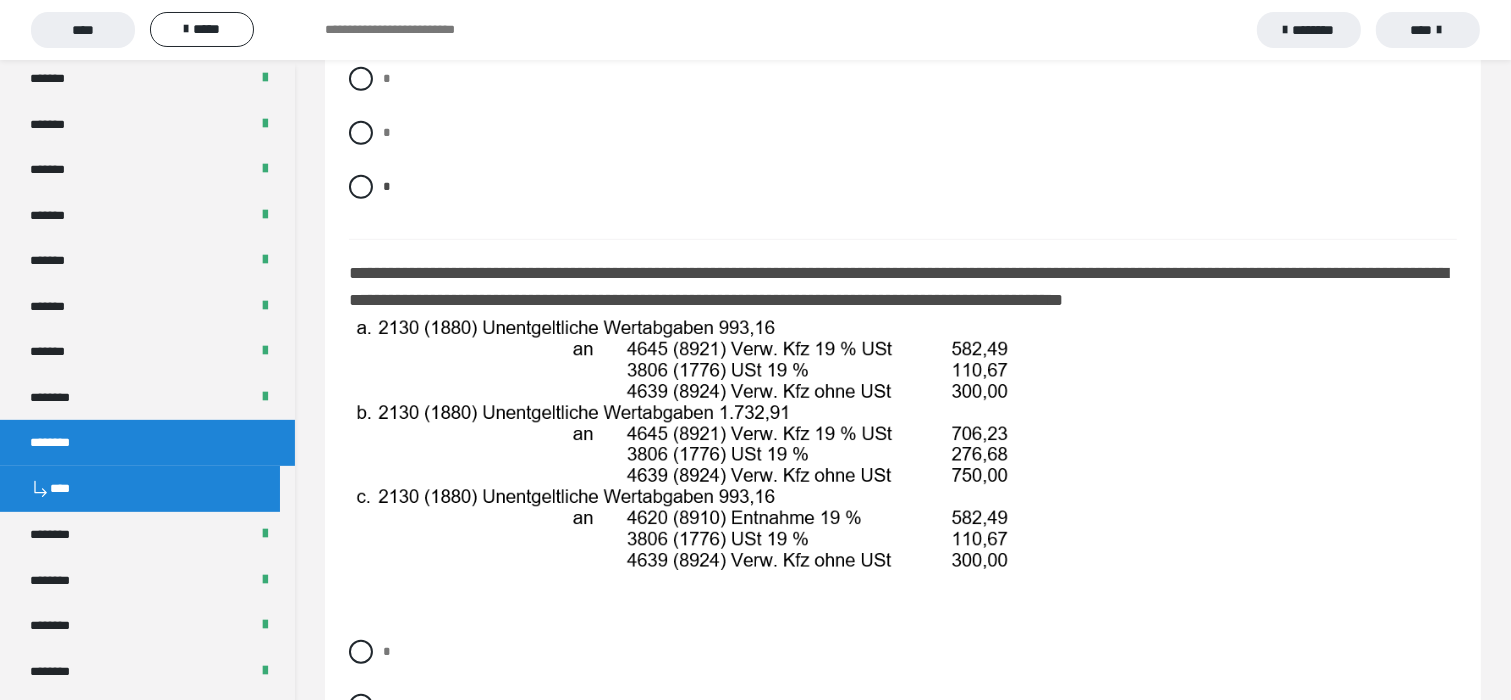 scroll, scrollTop: 1300, scrollLeft: 0, axis: vertical 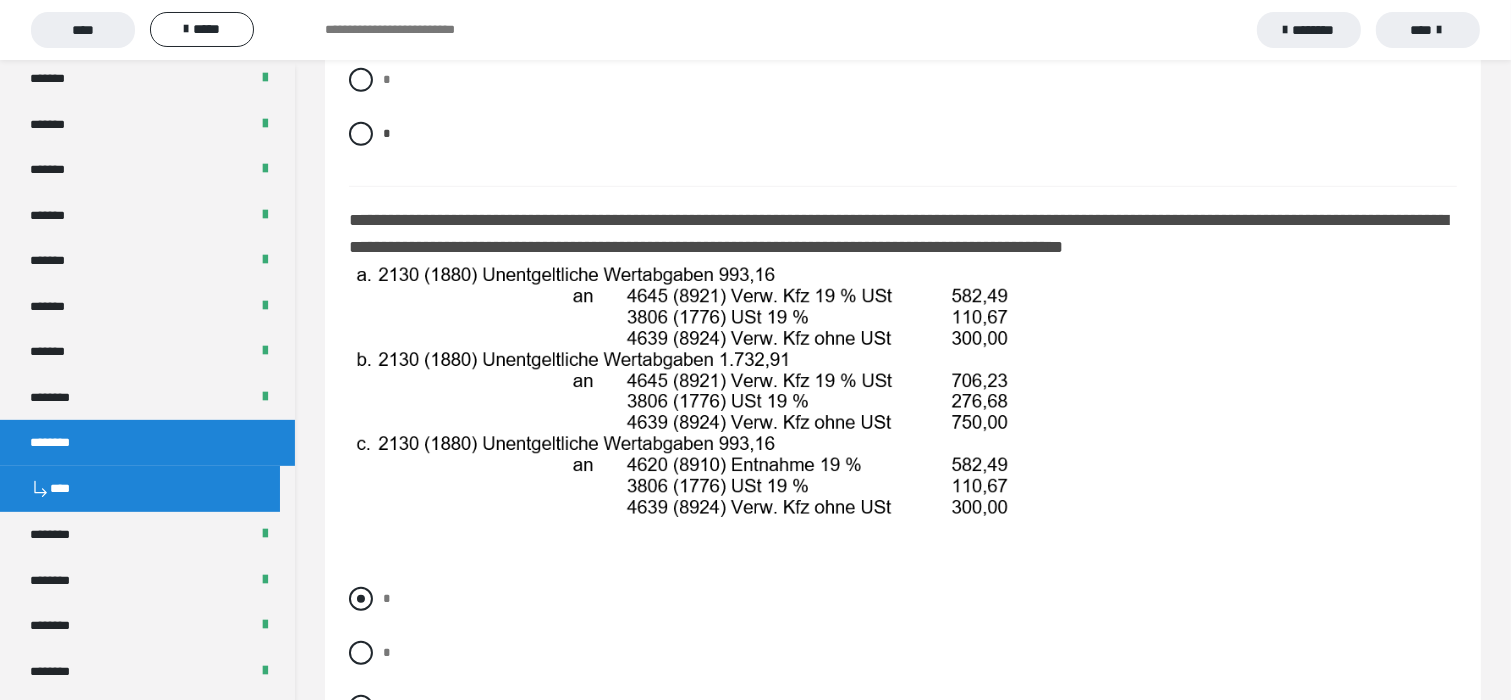 click at bounding box center [361, 599] 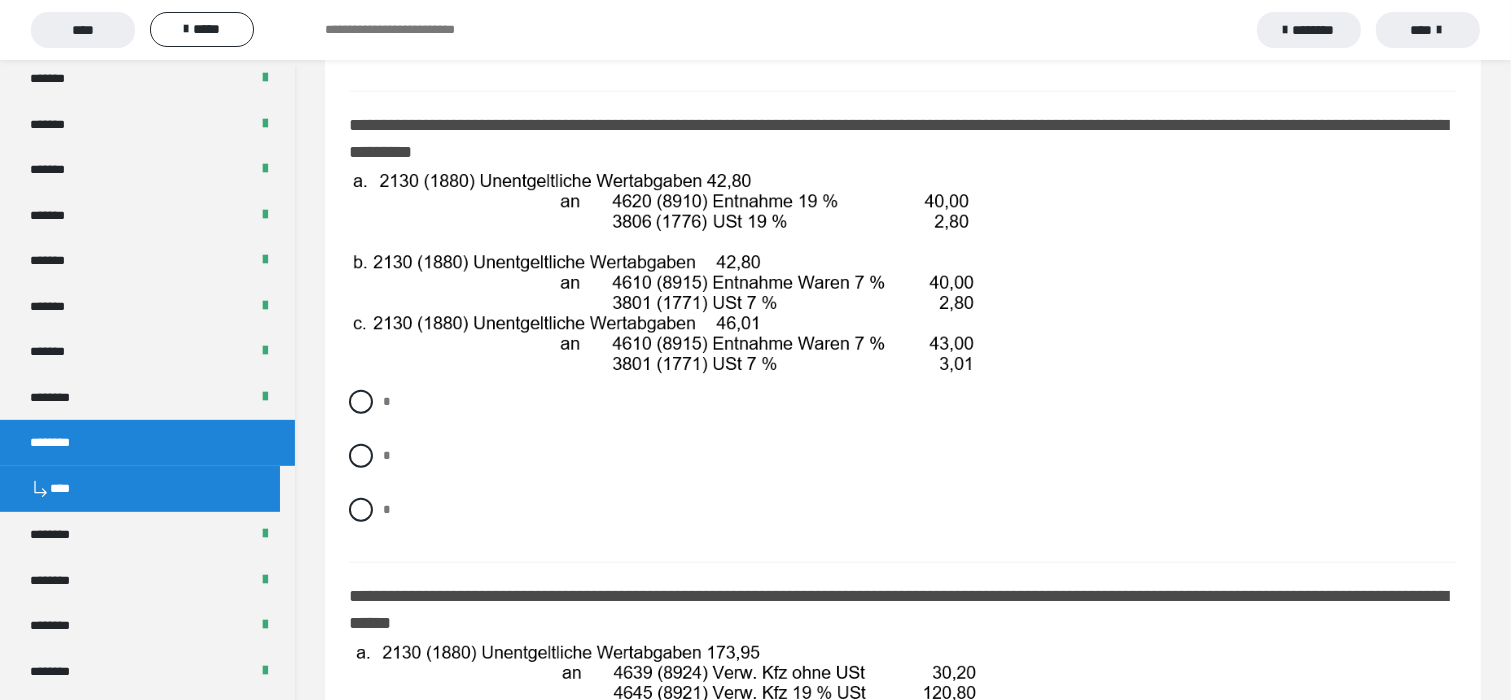 scroll, scrollTop: 2000, scrollLeft: 0, axis: vertical 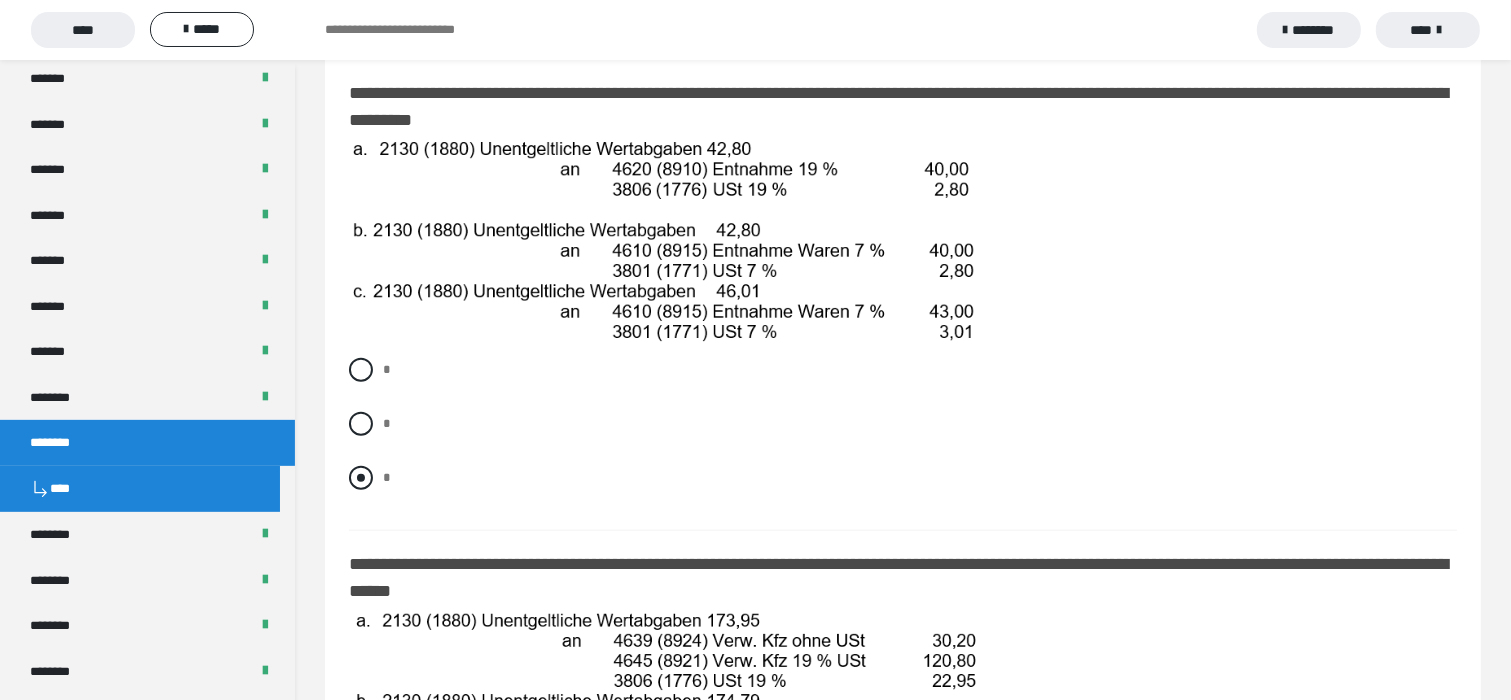 click at bounding box center [361, 478] 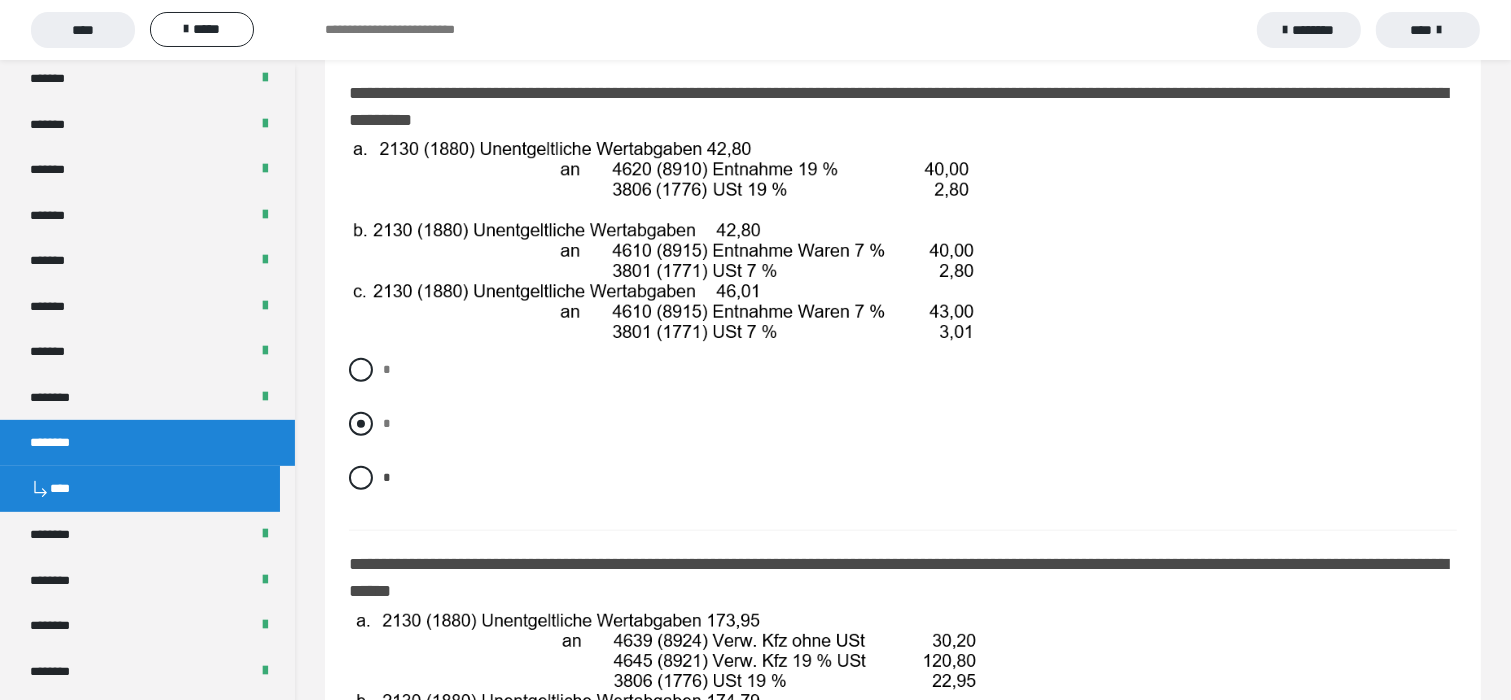 click at bounding box center (361, 424) 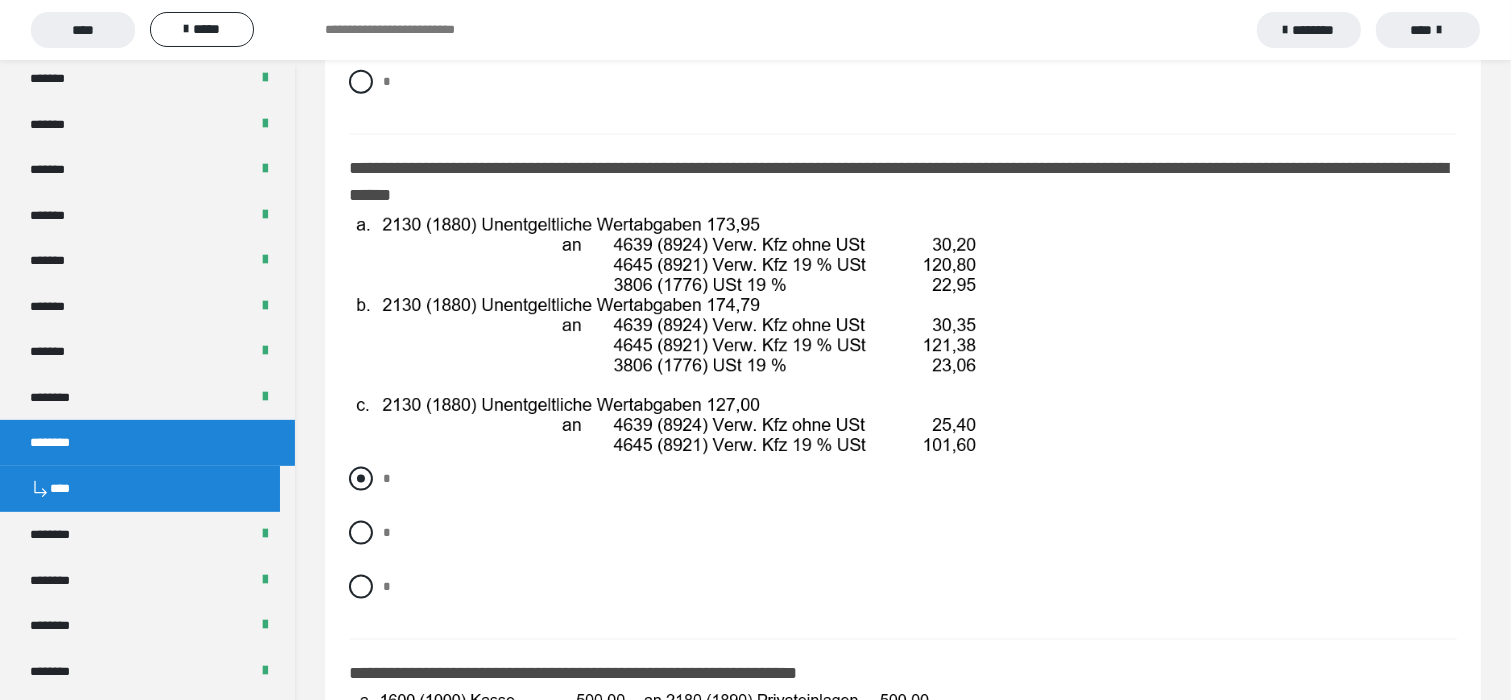 scroll, scrollTop: 2400, scrollLeft: 0, axis: vertical 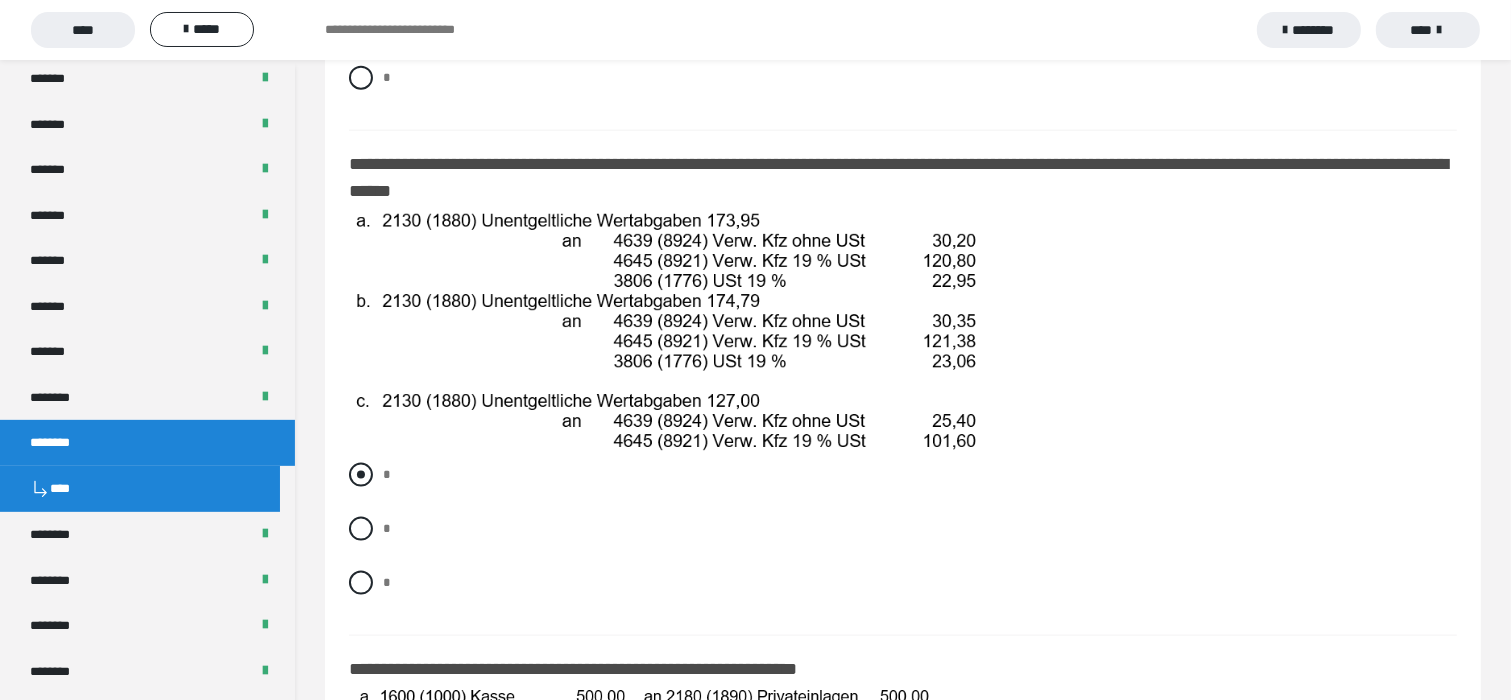 click at bounding box center [361, 475] 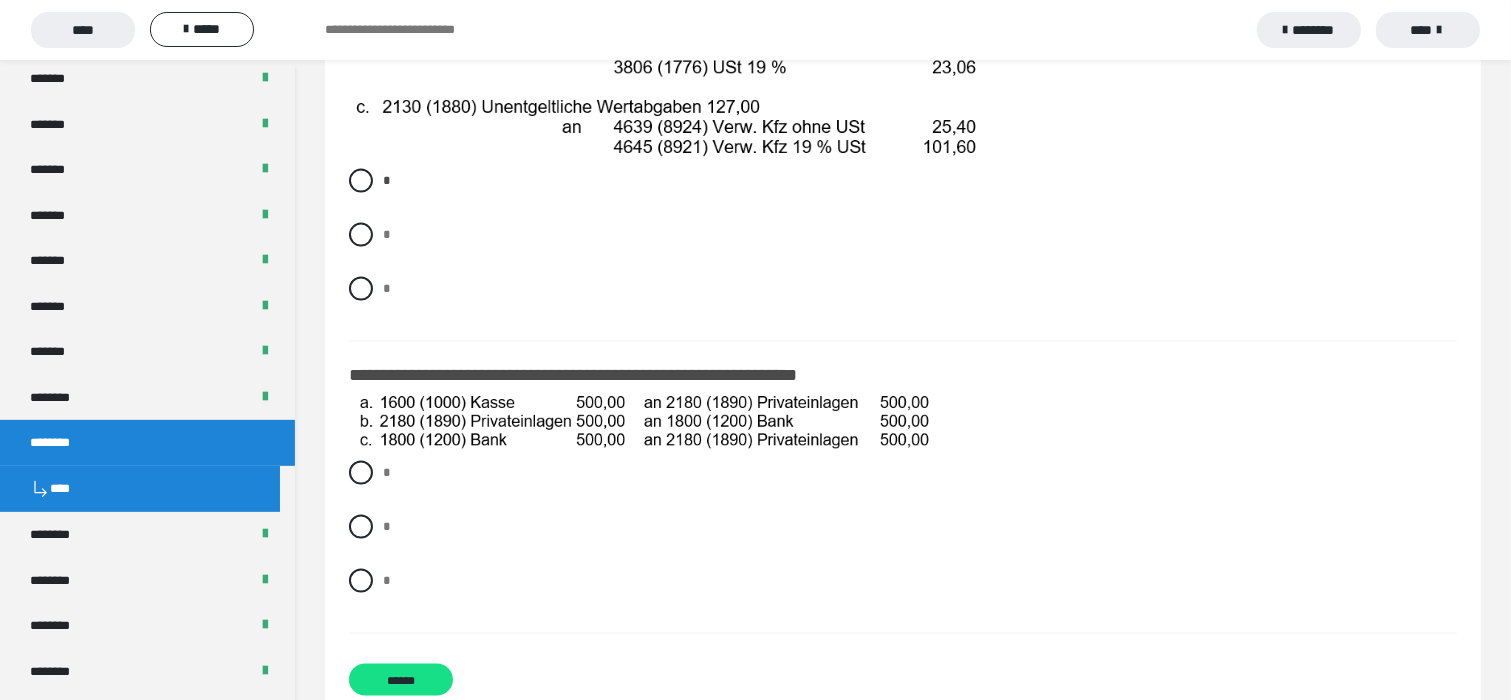 scroll, scrollTop: 2760, scrollLeft: 0, axis: vertical 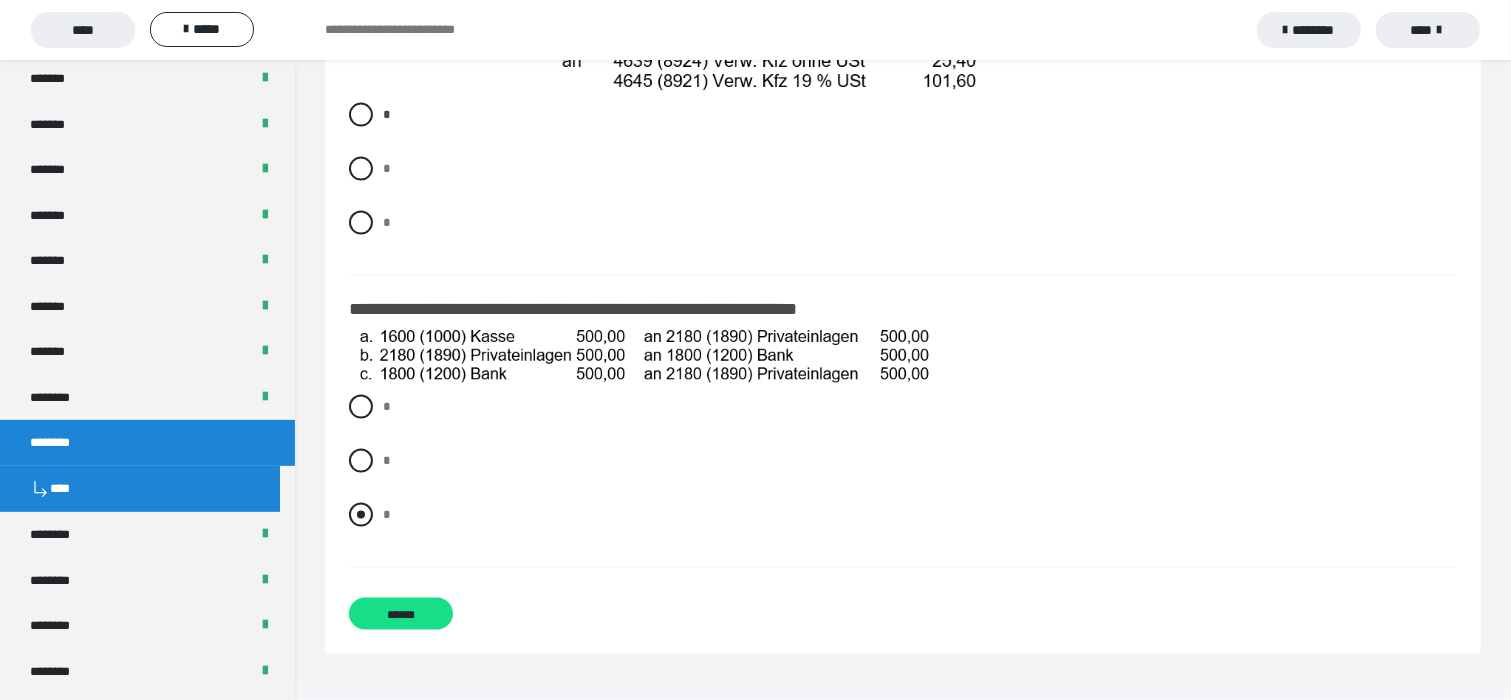 click at bounding box center [361, 515] 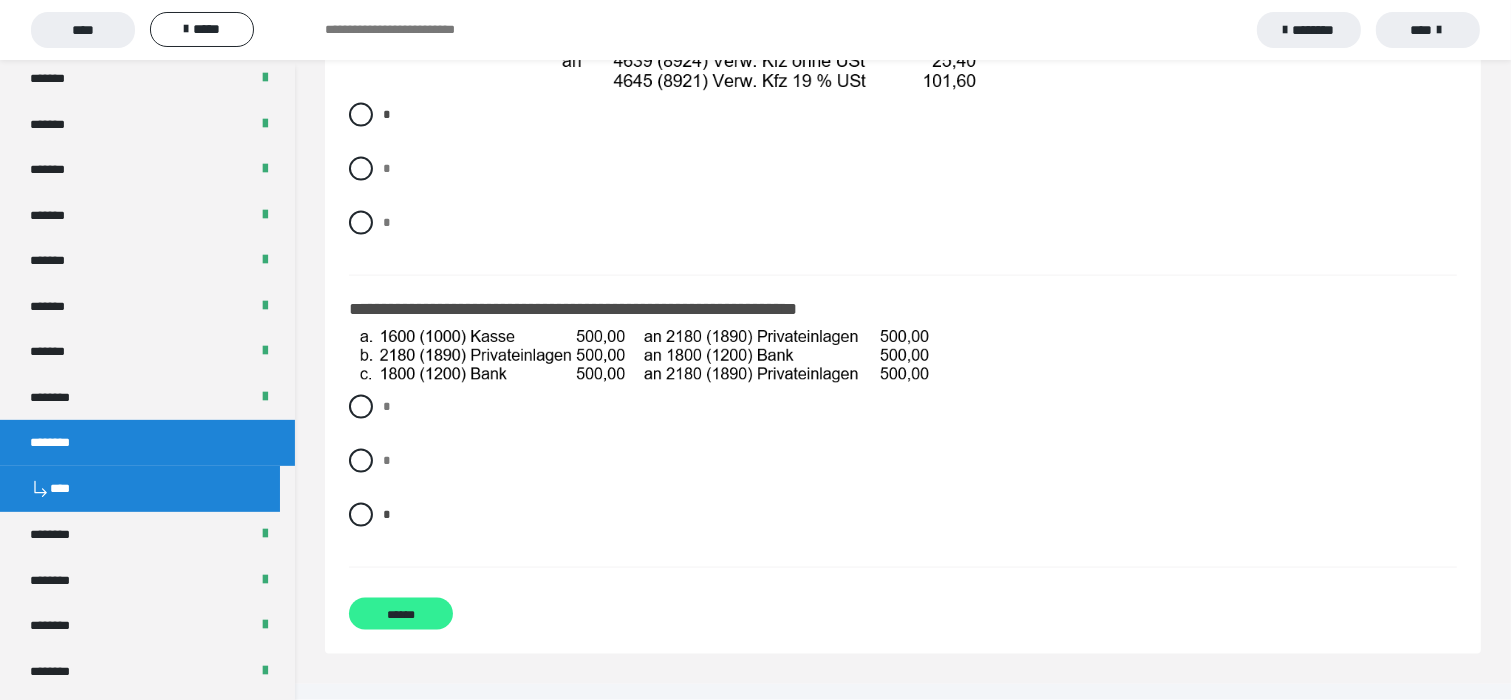 click on "******" at bounding box center [401, 614] 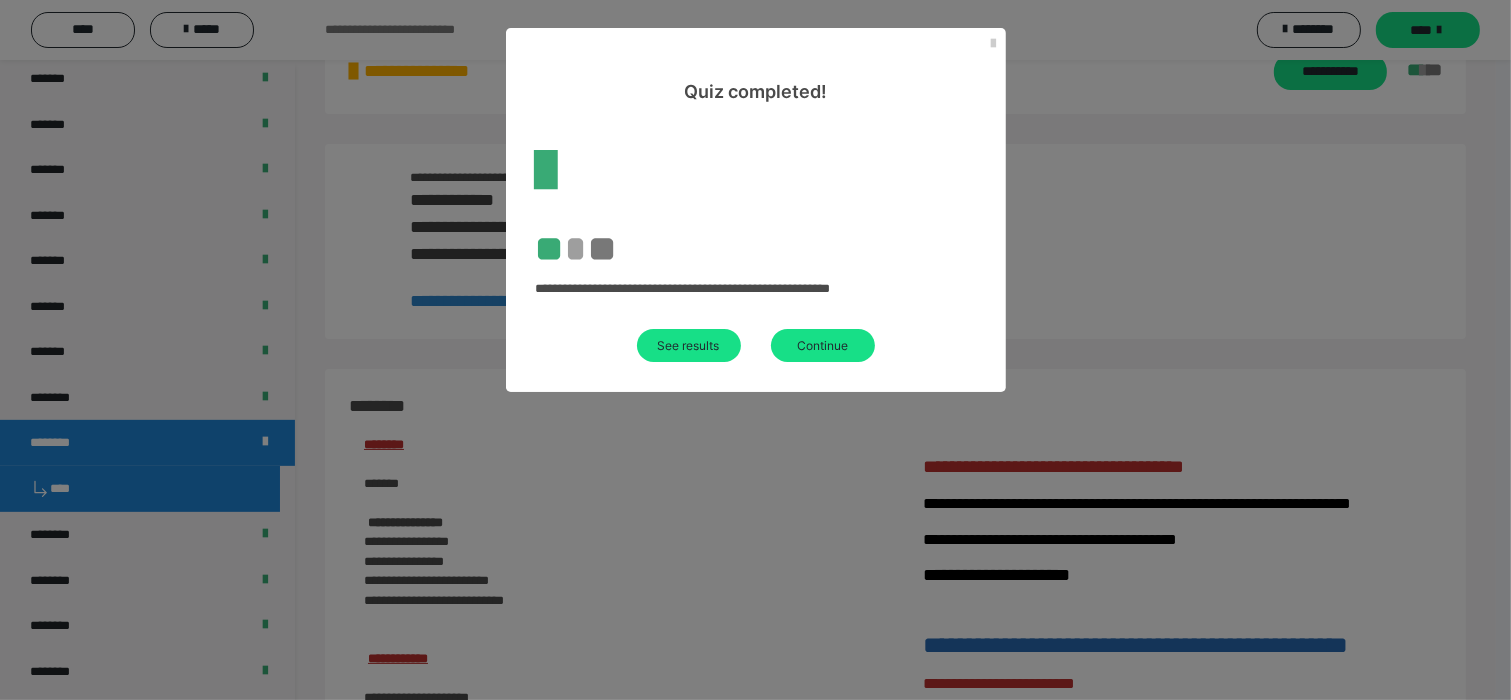 scroll, scrollTop: 2760, scrollLeft: 0, axis: vertical 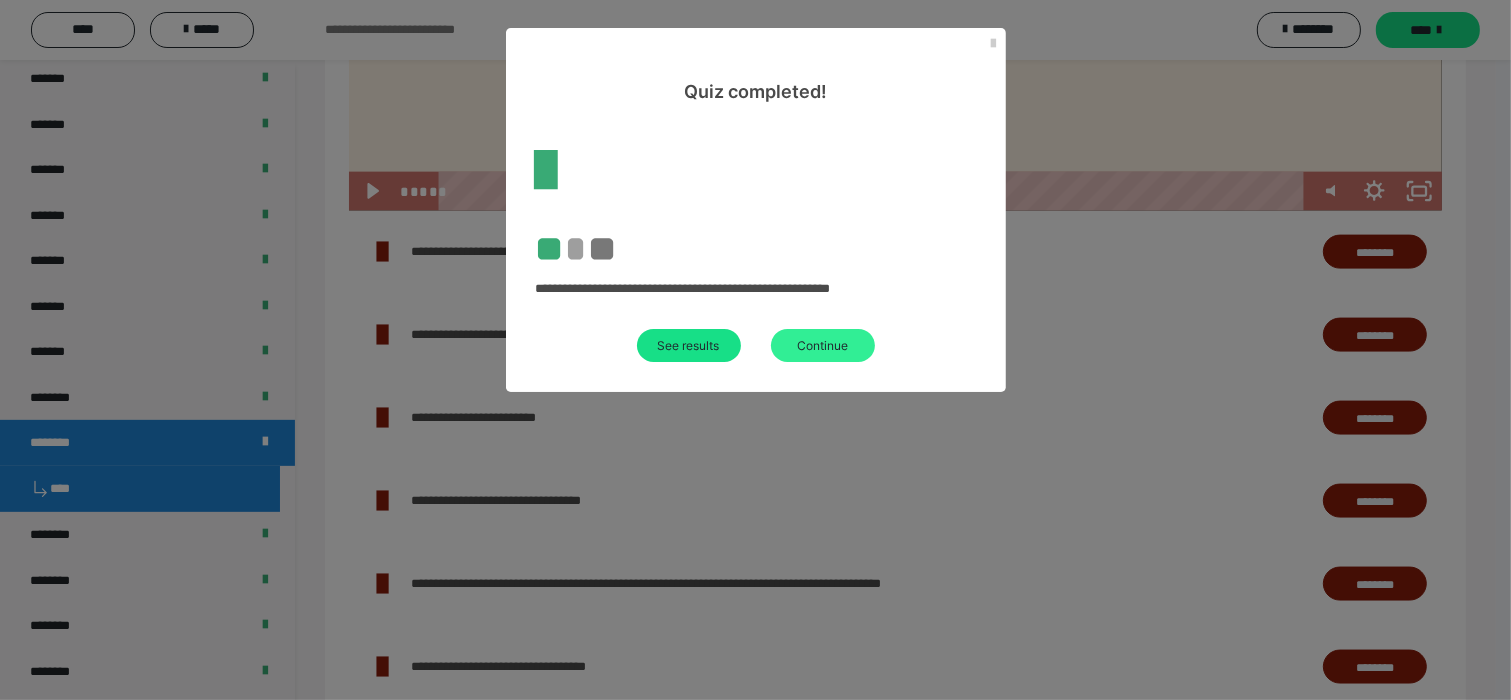 click on "Continue" at bounding box center (823, 345) 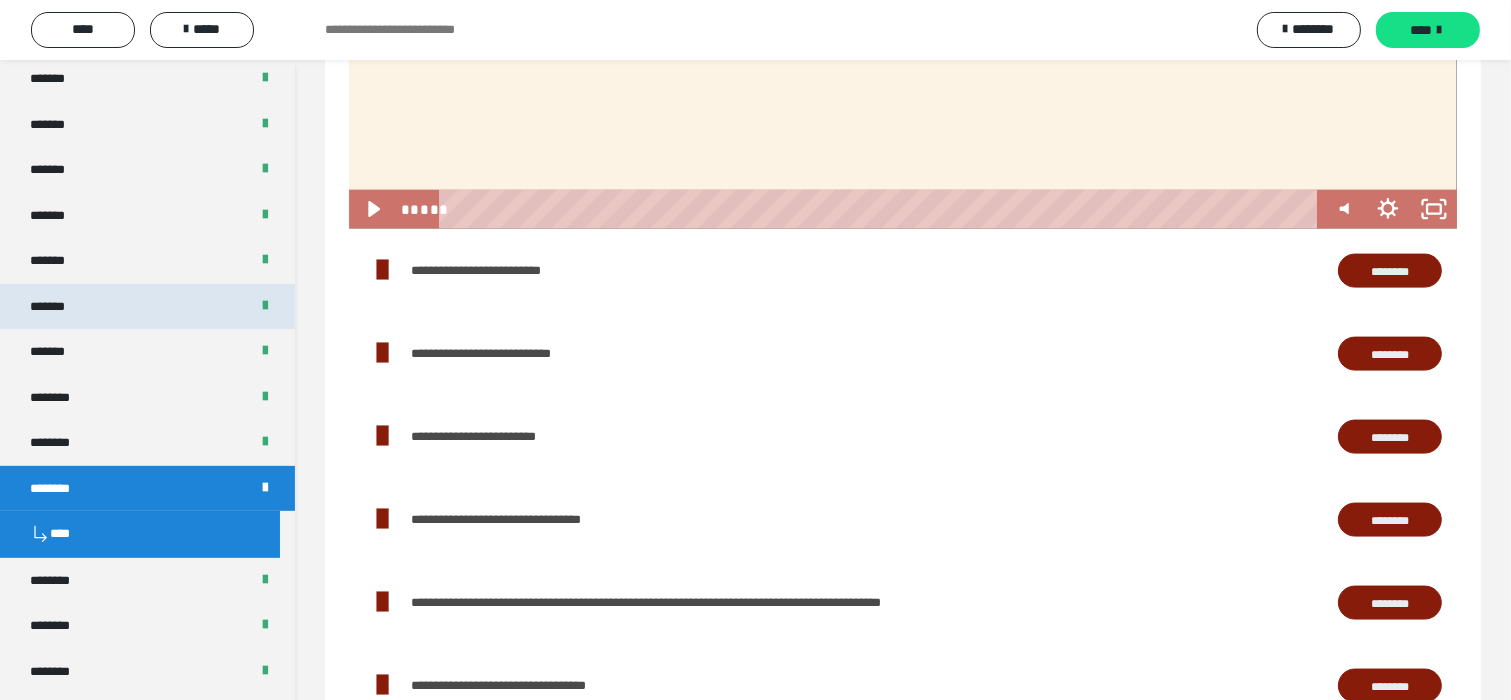 scroll, scrollTop: 2380, scrollLeft: 0, axis: vertical 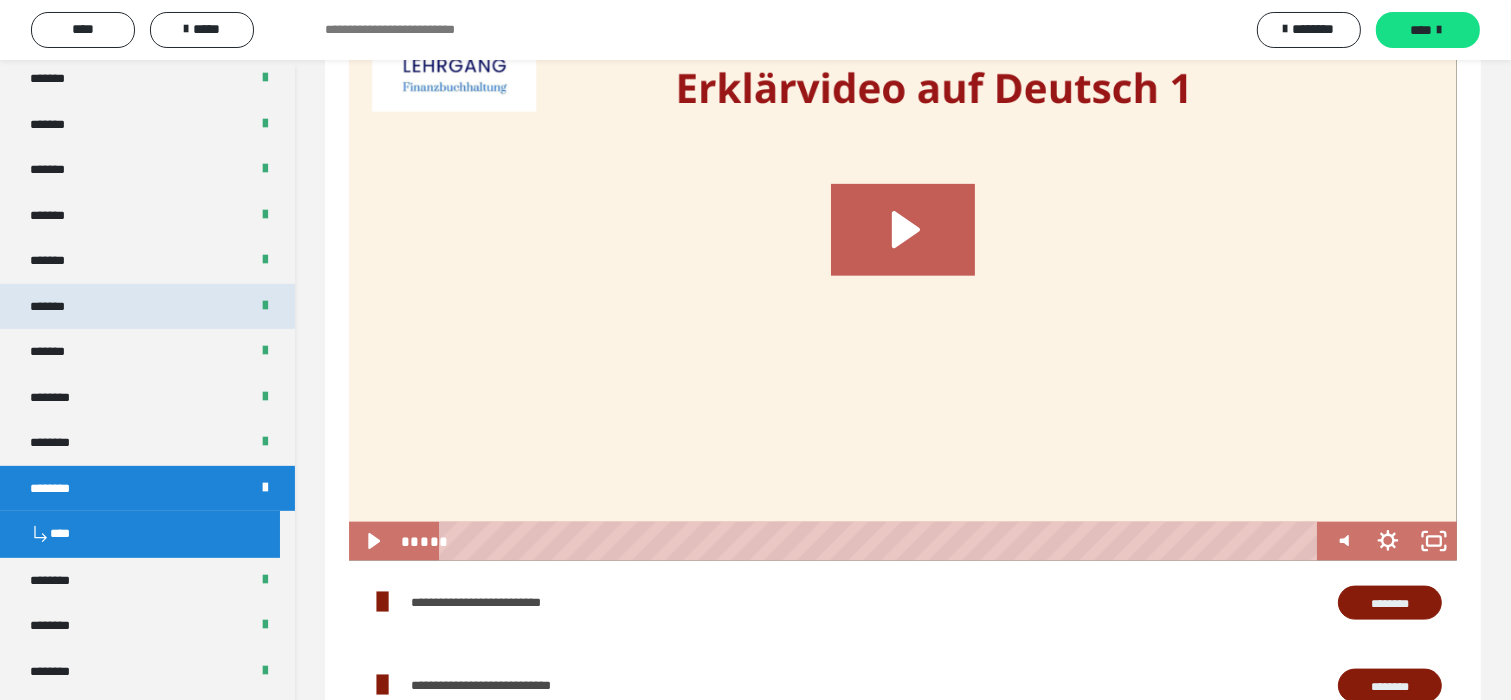 click on "*******" at bounding box center [147, 307] 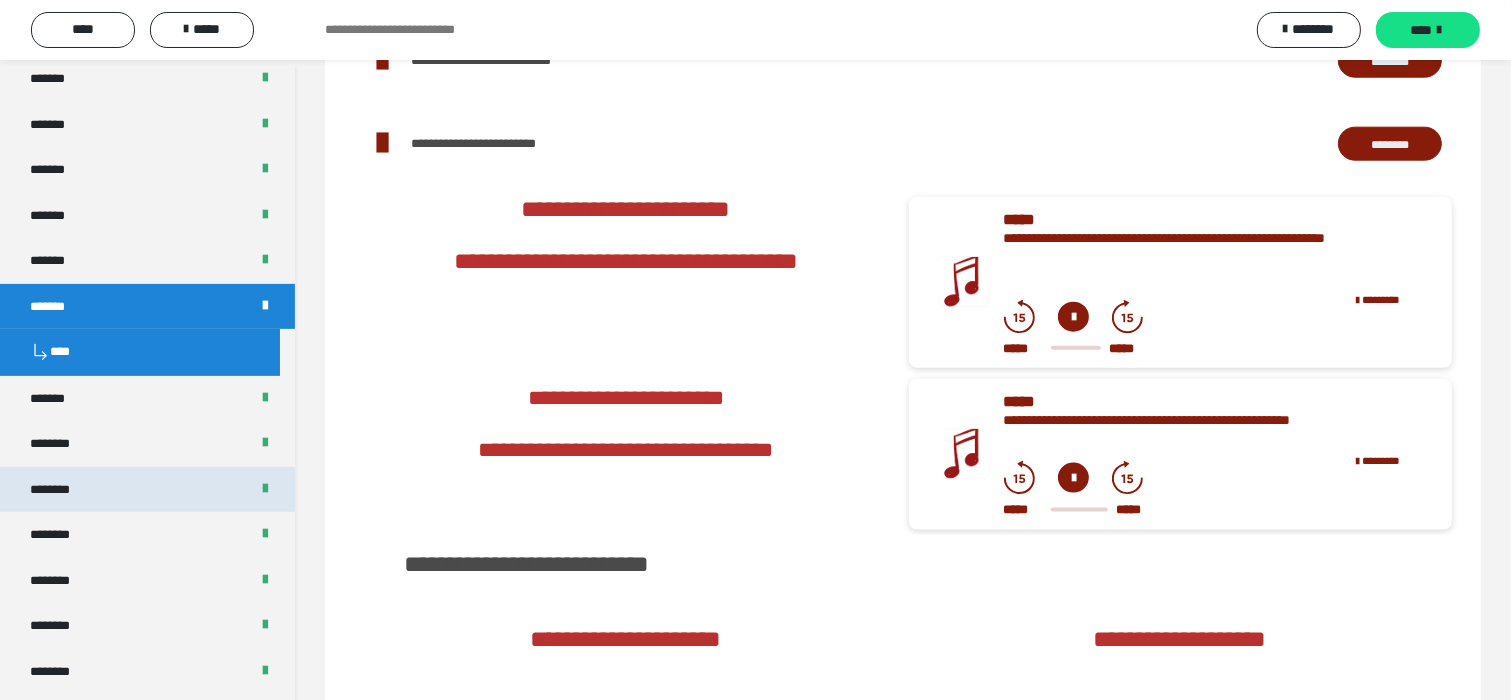 scroll, scrollTop: 2283, scrollLeft: 0, axis: vertical 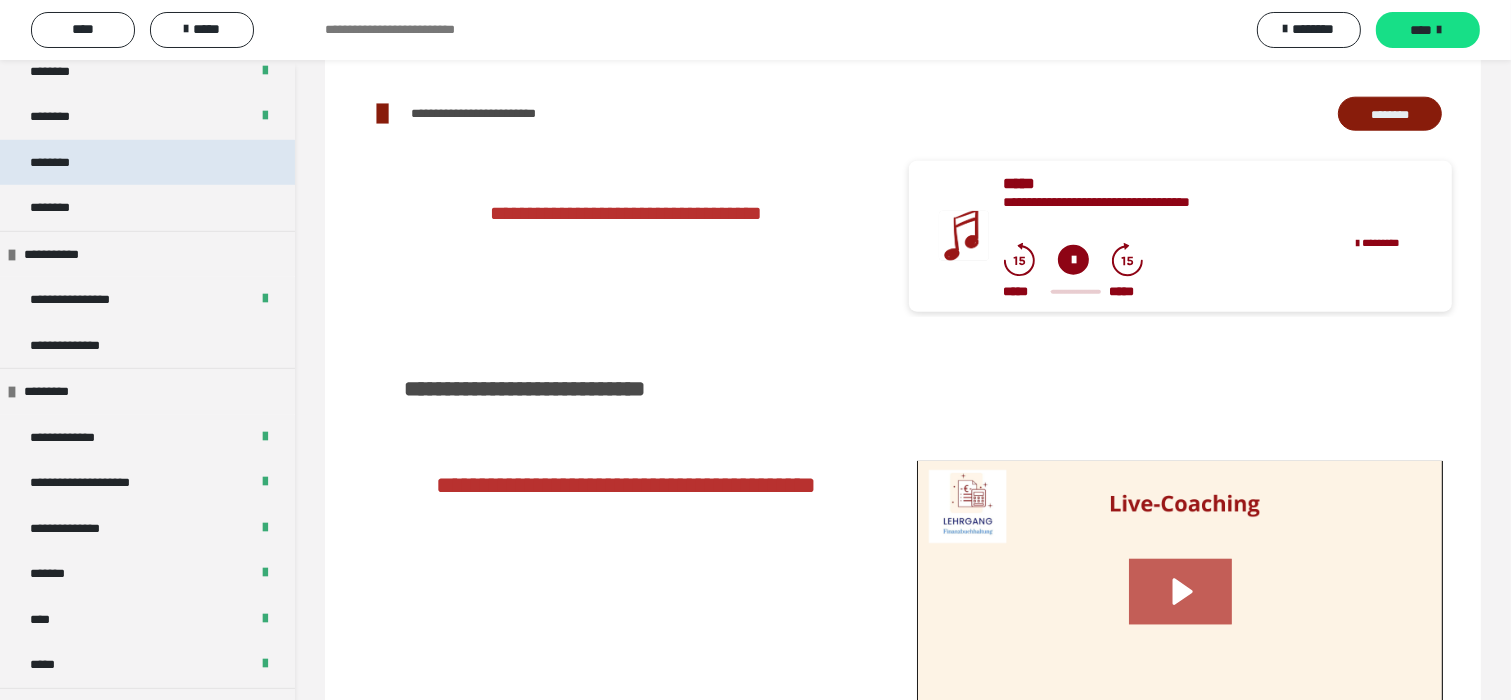 click on "********" at bounding box center (61, 163) 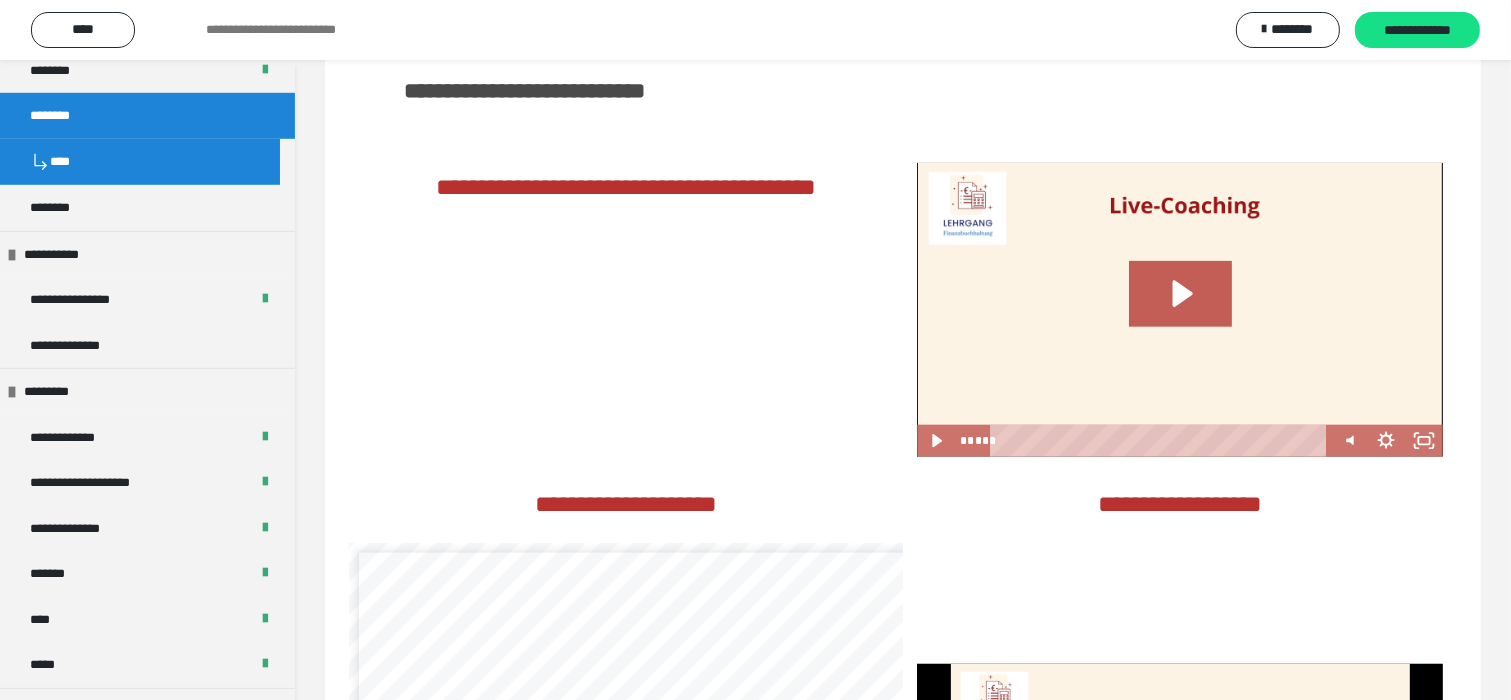 scroll, scrollTop: 1985, scrollLeft: 0, axis: vertical 